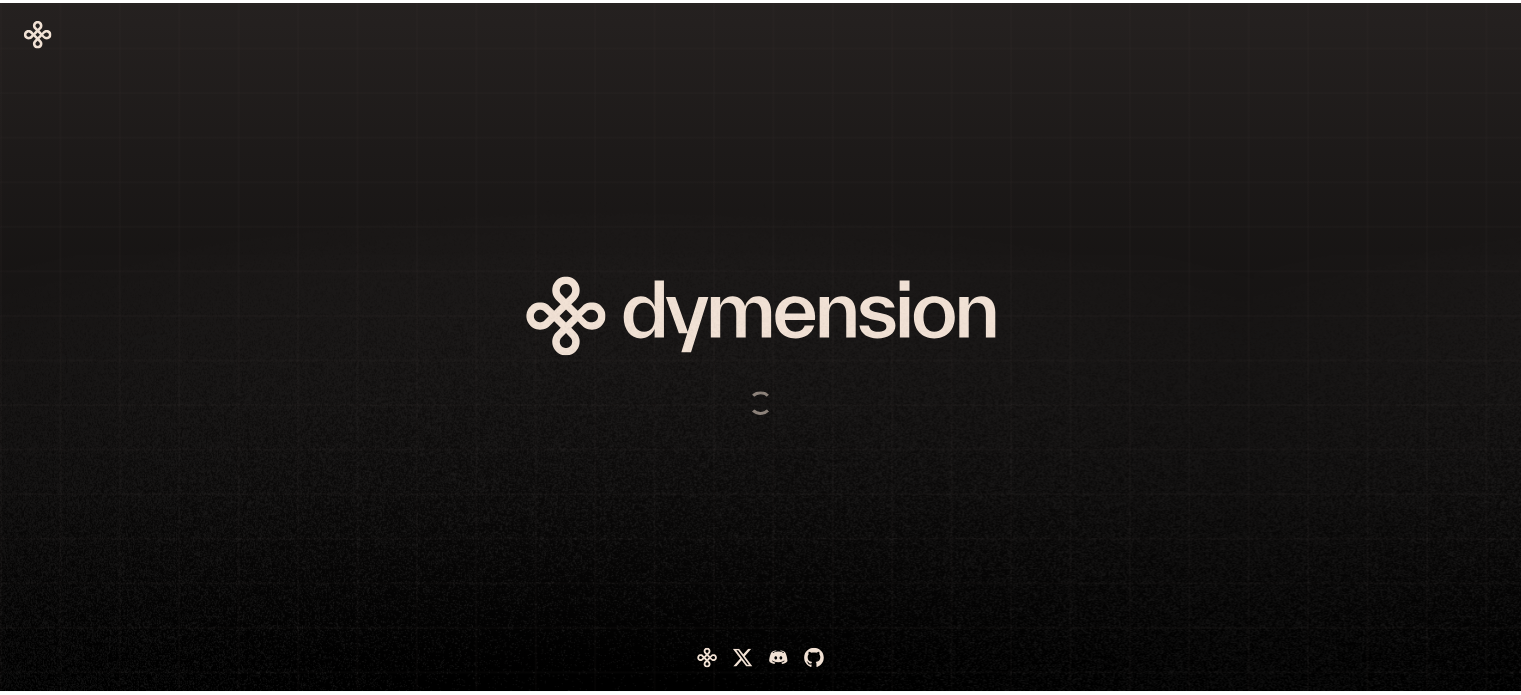 scroll, scrollTop: 0, scrollLeft: 0, axis: both 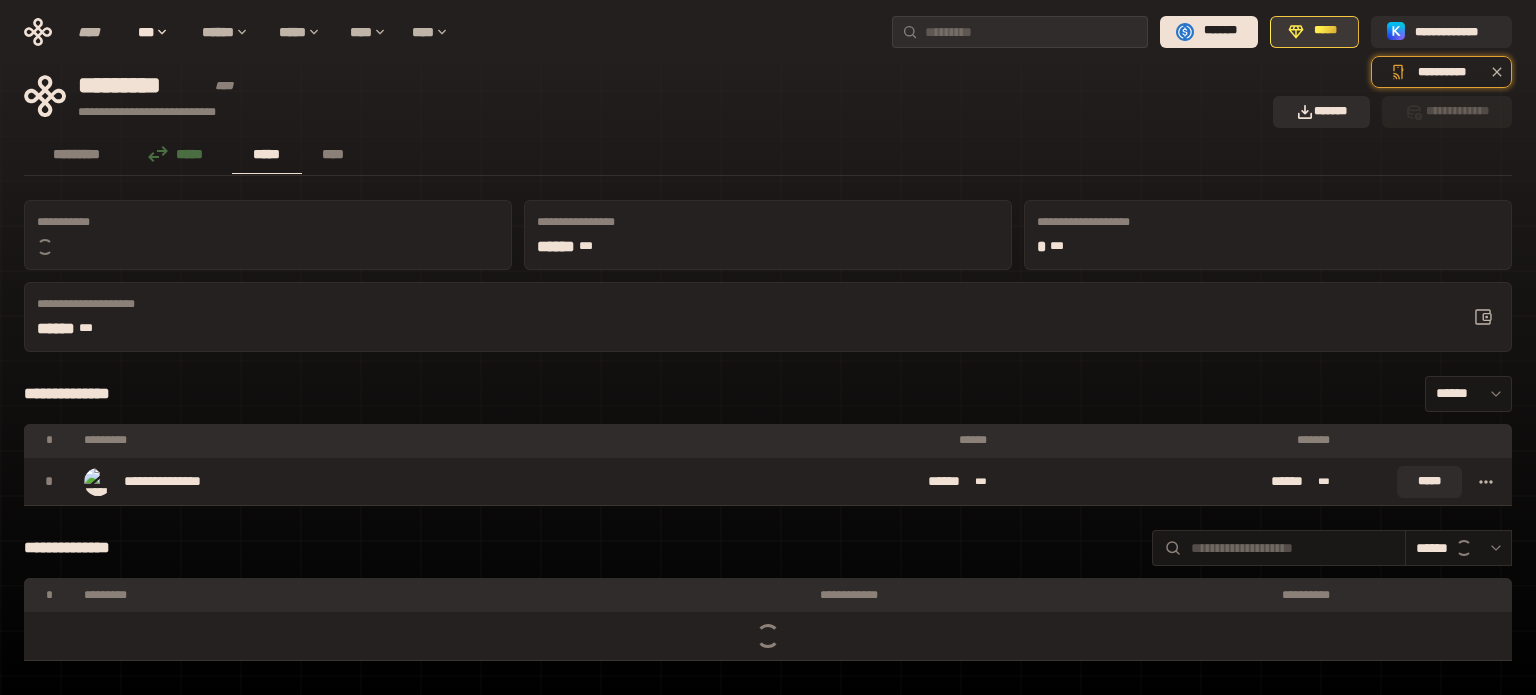 click on "*****" at bounding box center (1325, 31) 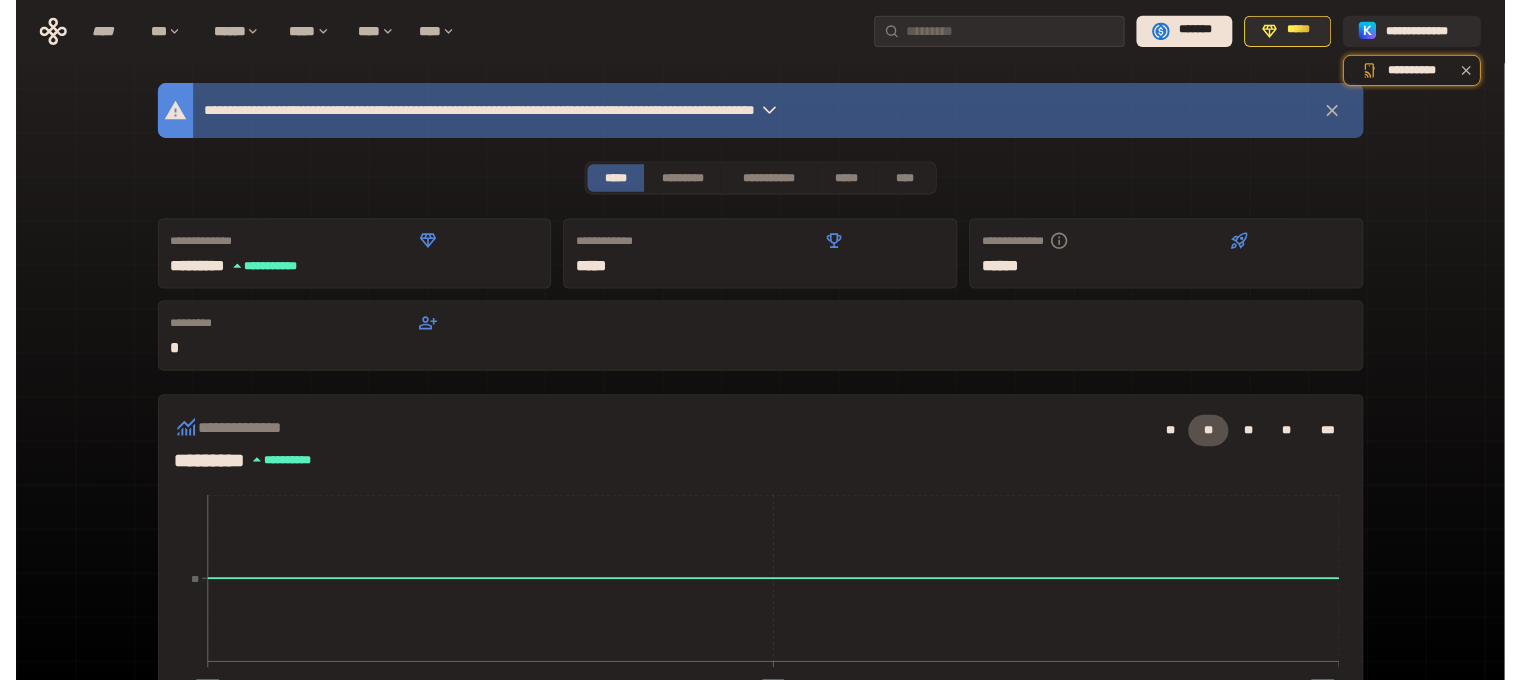scroll, scrollTop: 0, scrollLeft: 0, axis: both 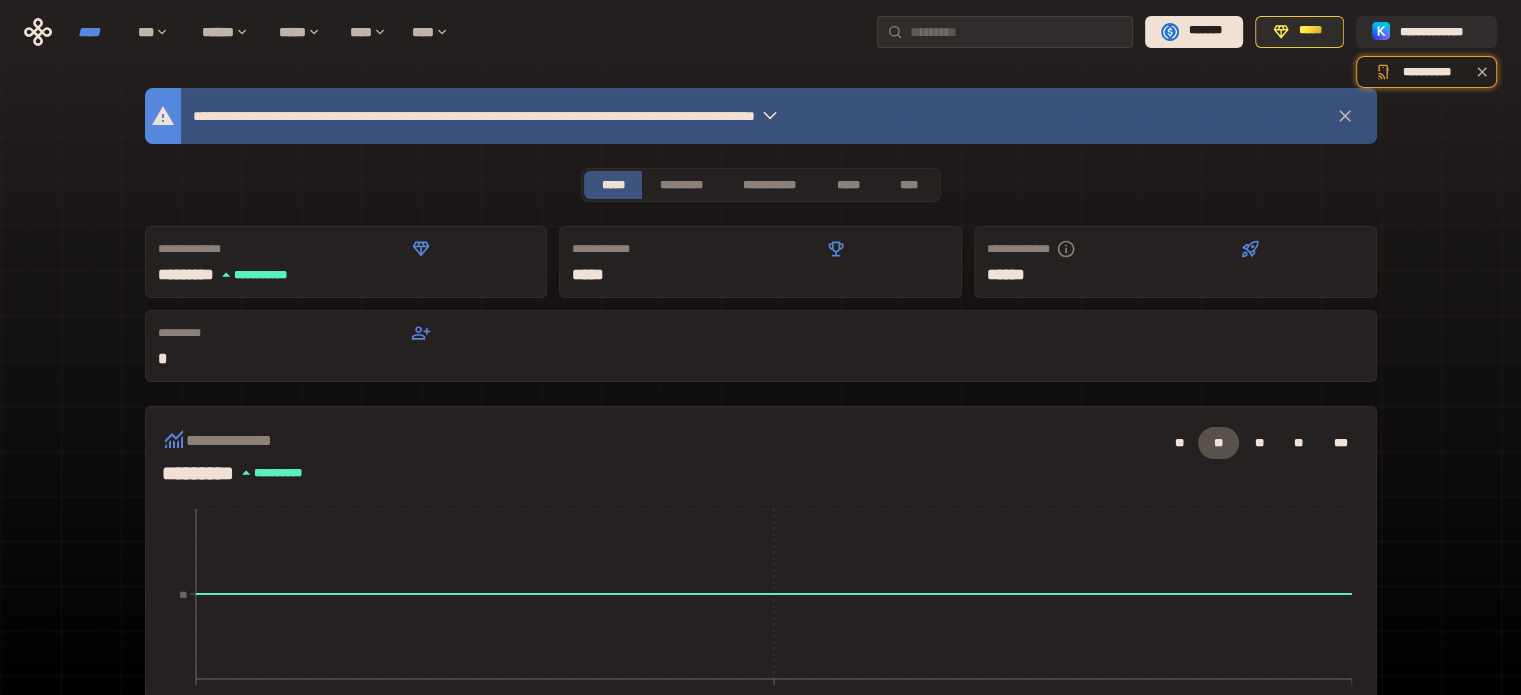 click on "****" at bounding box center [98, 32] 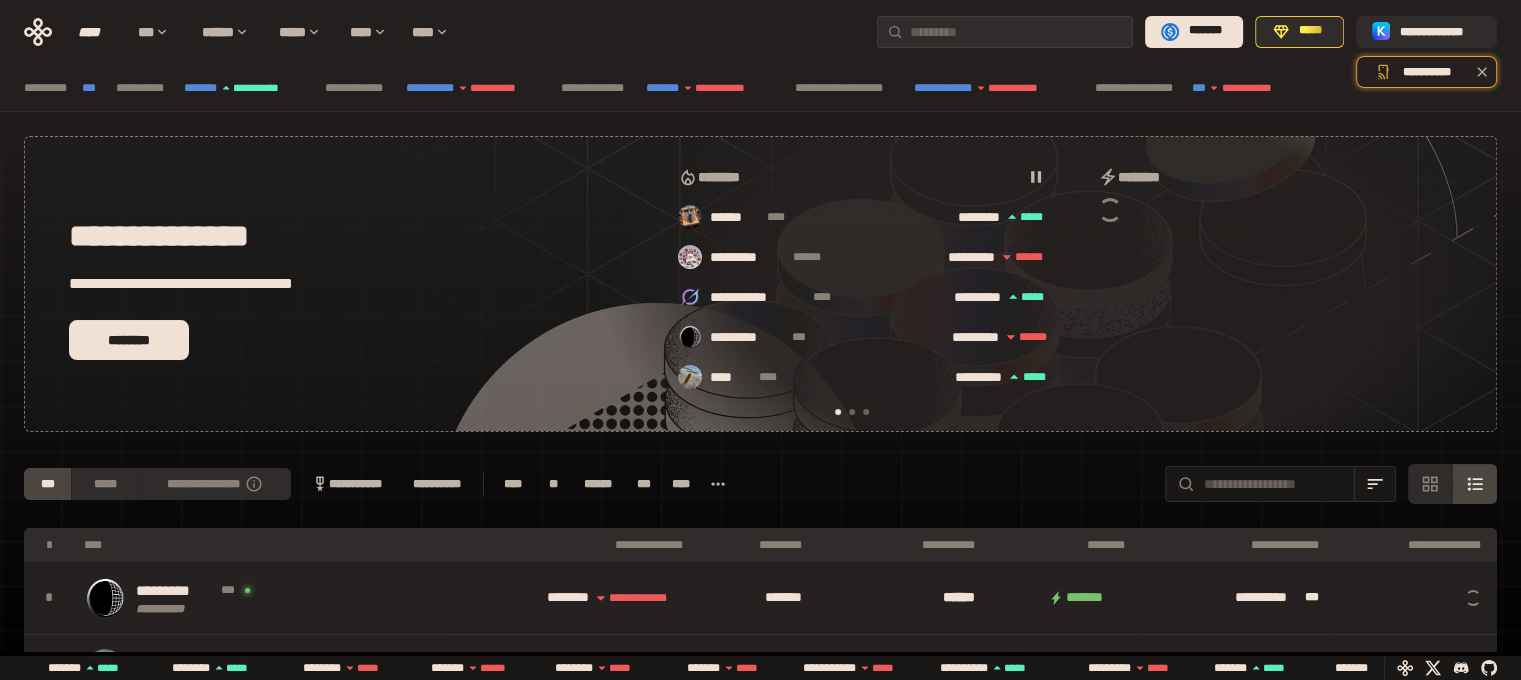 scroll, scrollTop: 0, scrollLeft: 16, axis: horizontal 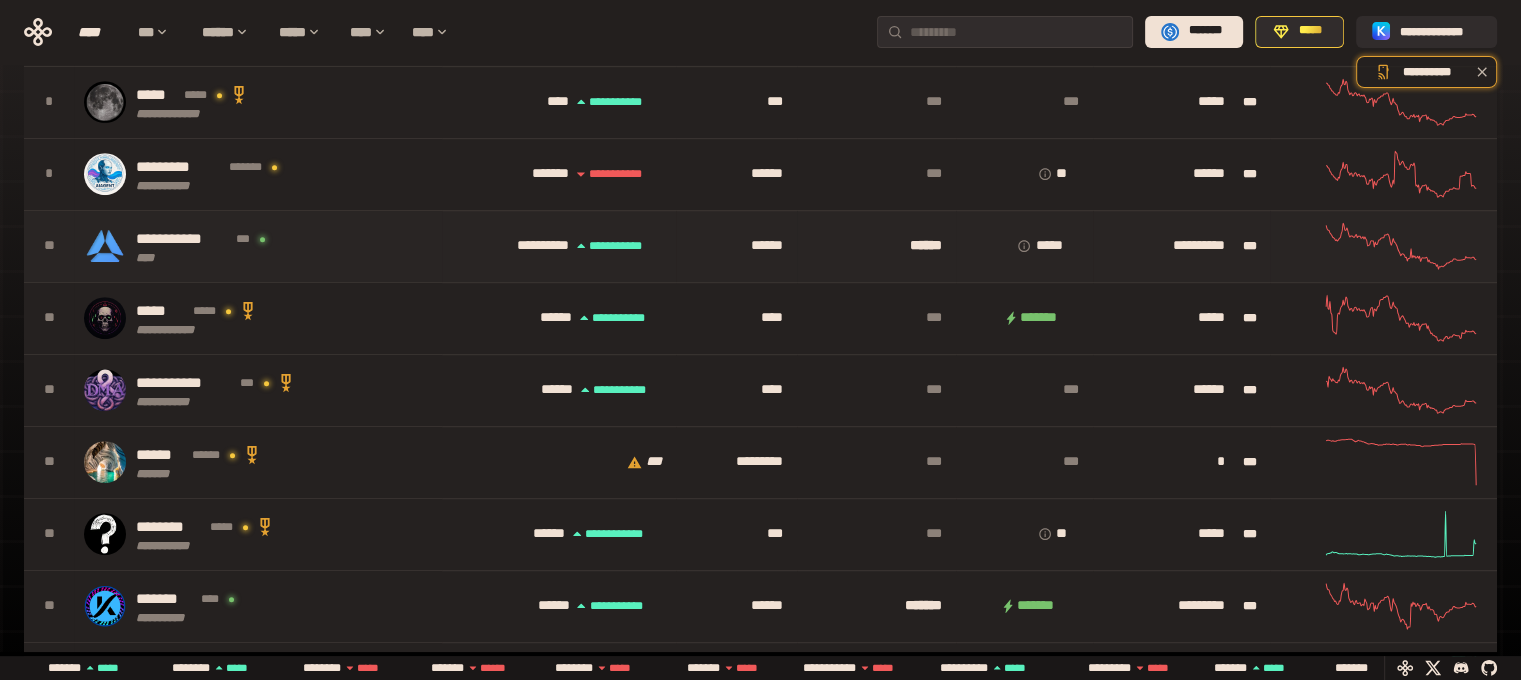 click on "**********" at bounding box center [258, 246] 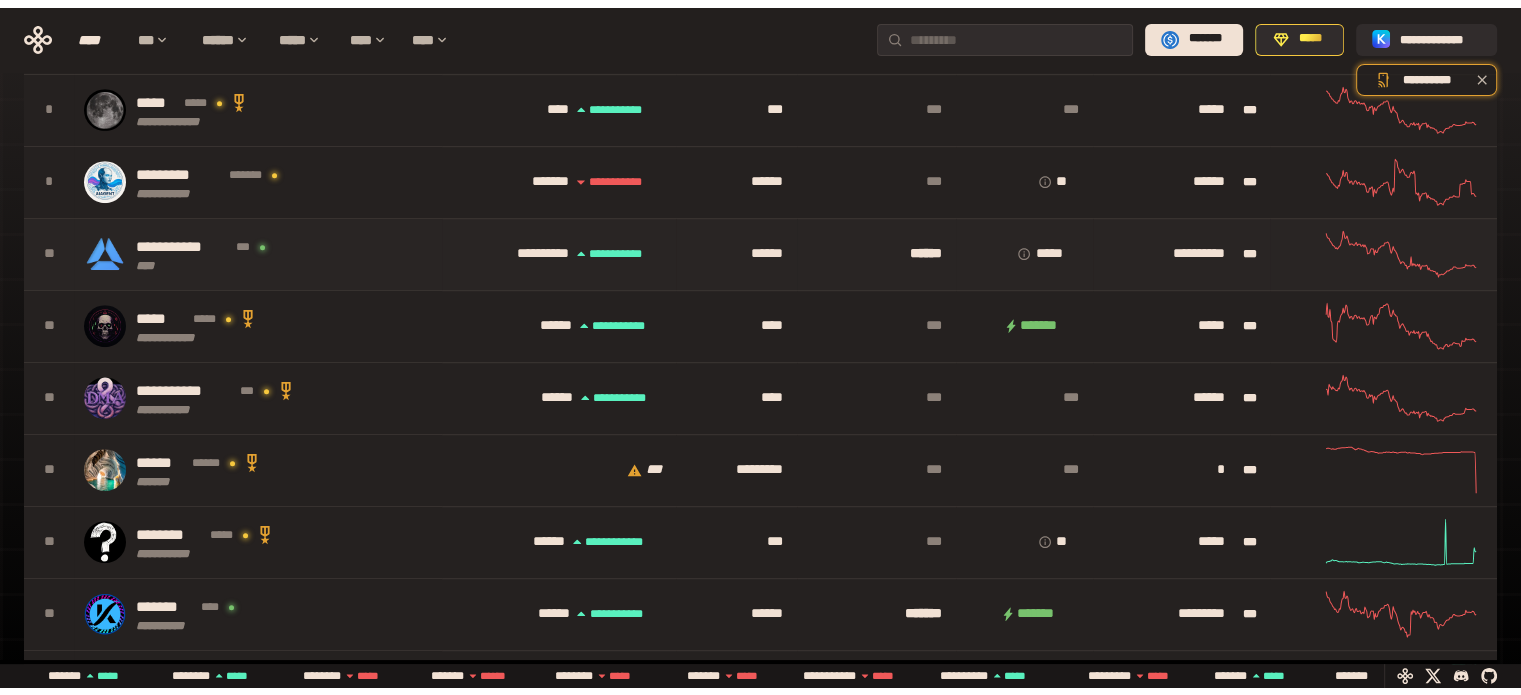 scroll, scrollTop: 0, scrollLeft: 0, axis: both 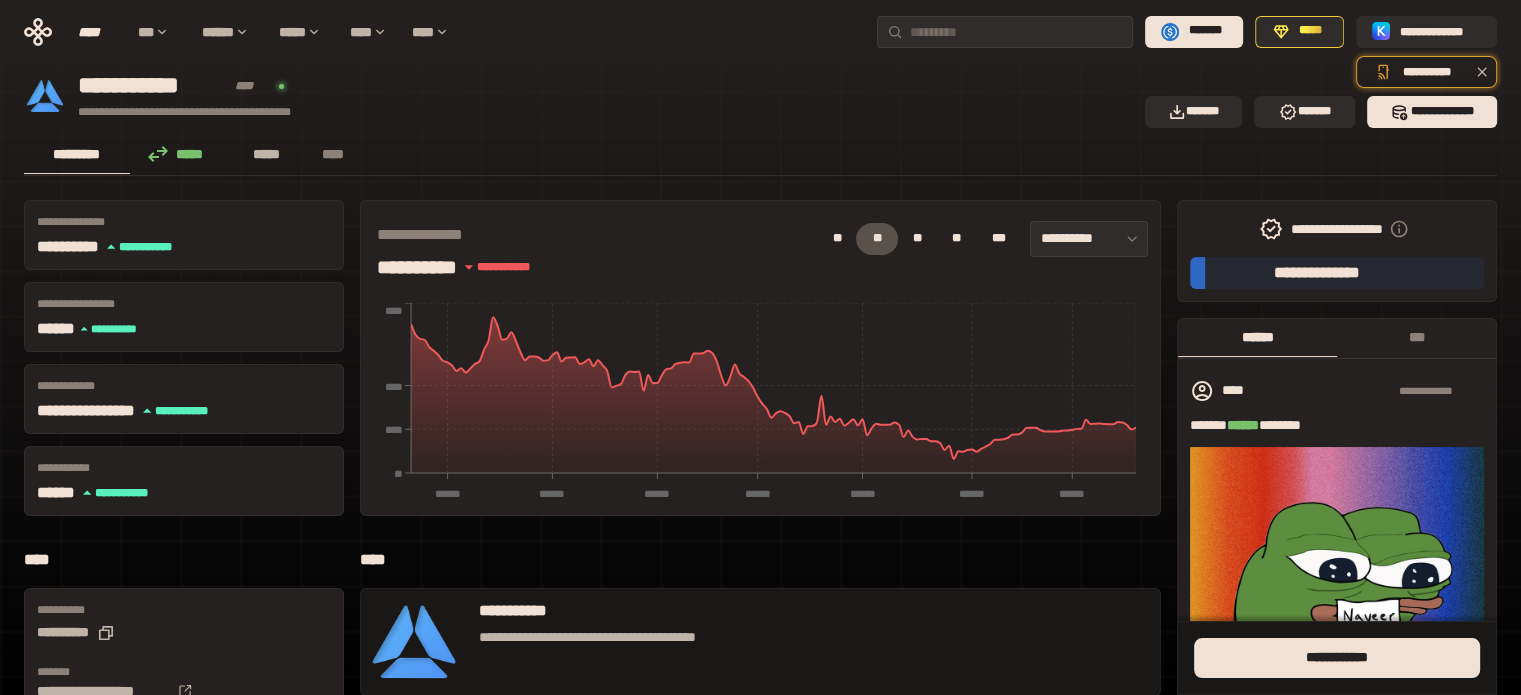 click on "*****" at bounding box center [267, 154] 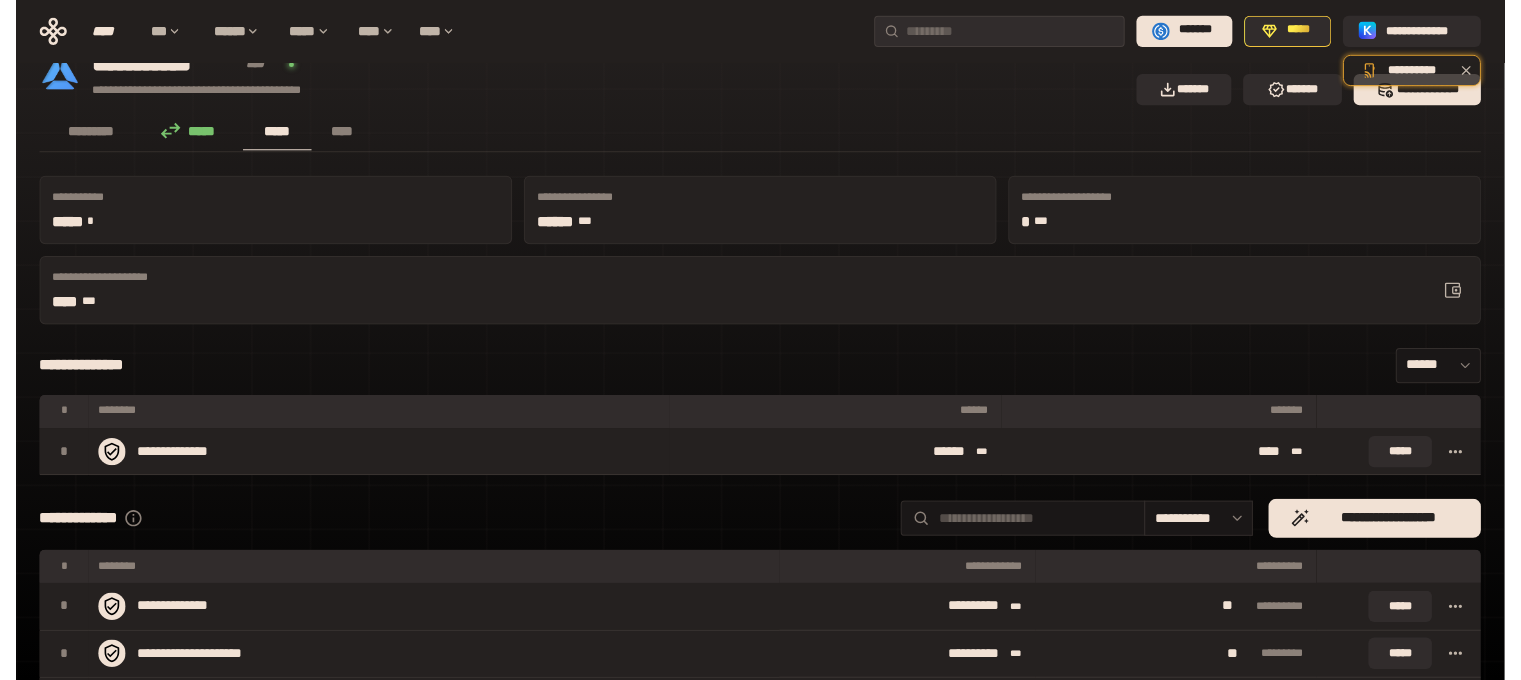 scroll, scrollTop: 0, scrollLeft: 0, axis: both 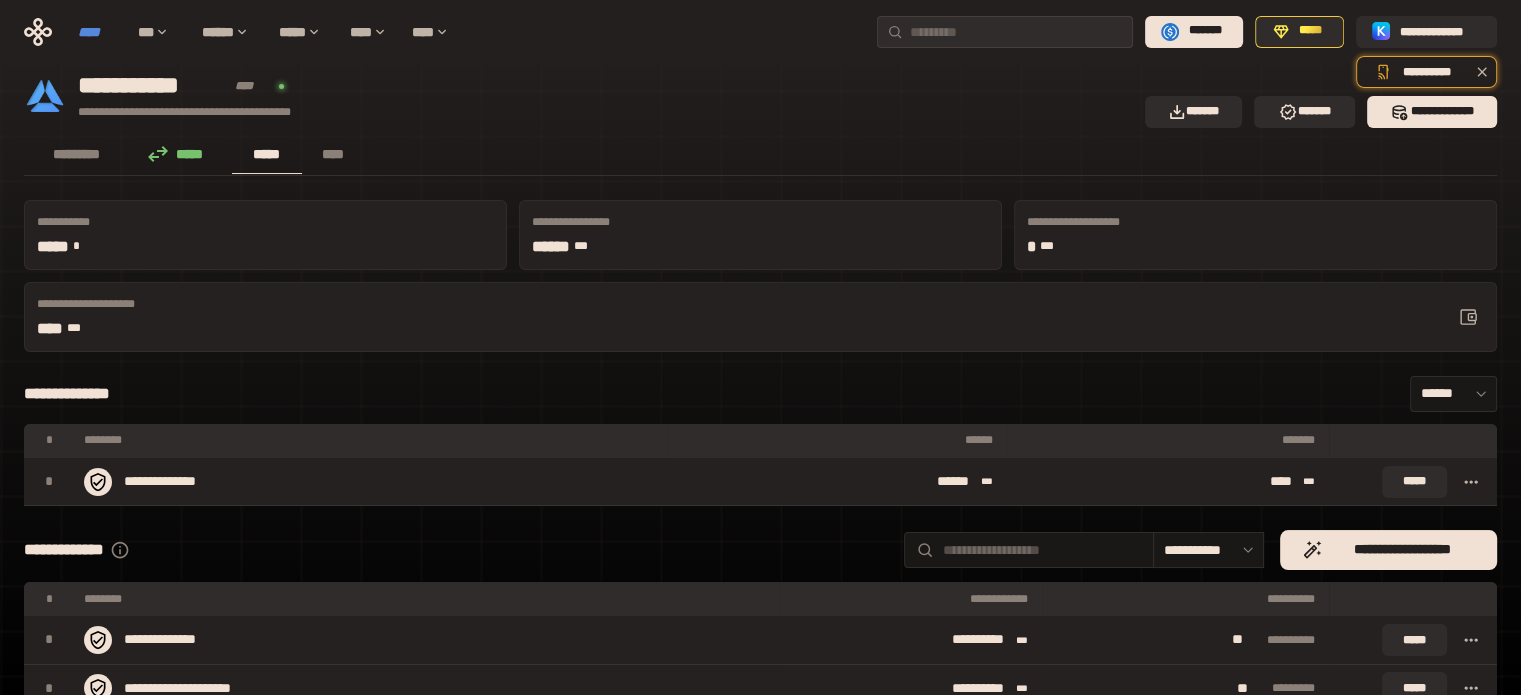click on "****" at bounding box center [98, 32] 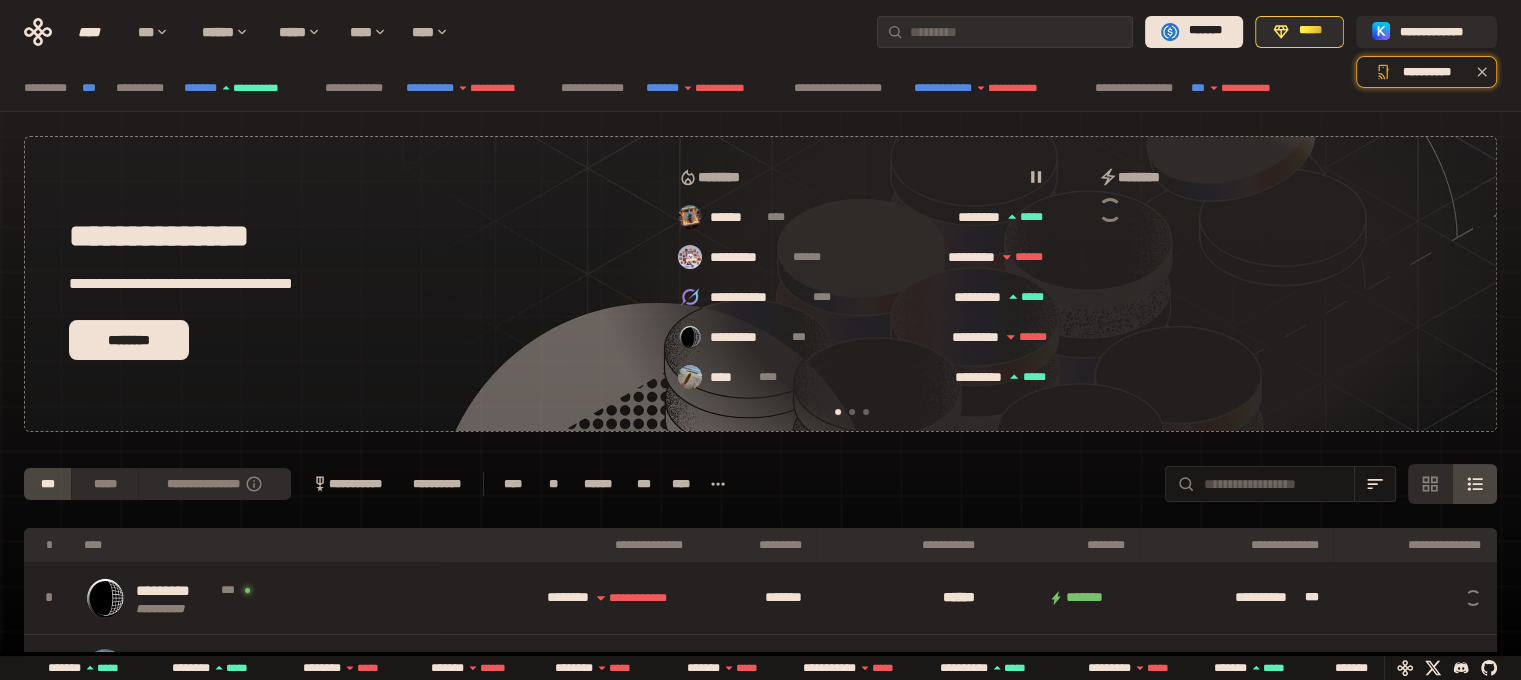 scroll, scrollTop: 0, scrollLeft: 16, axis: horizontal 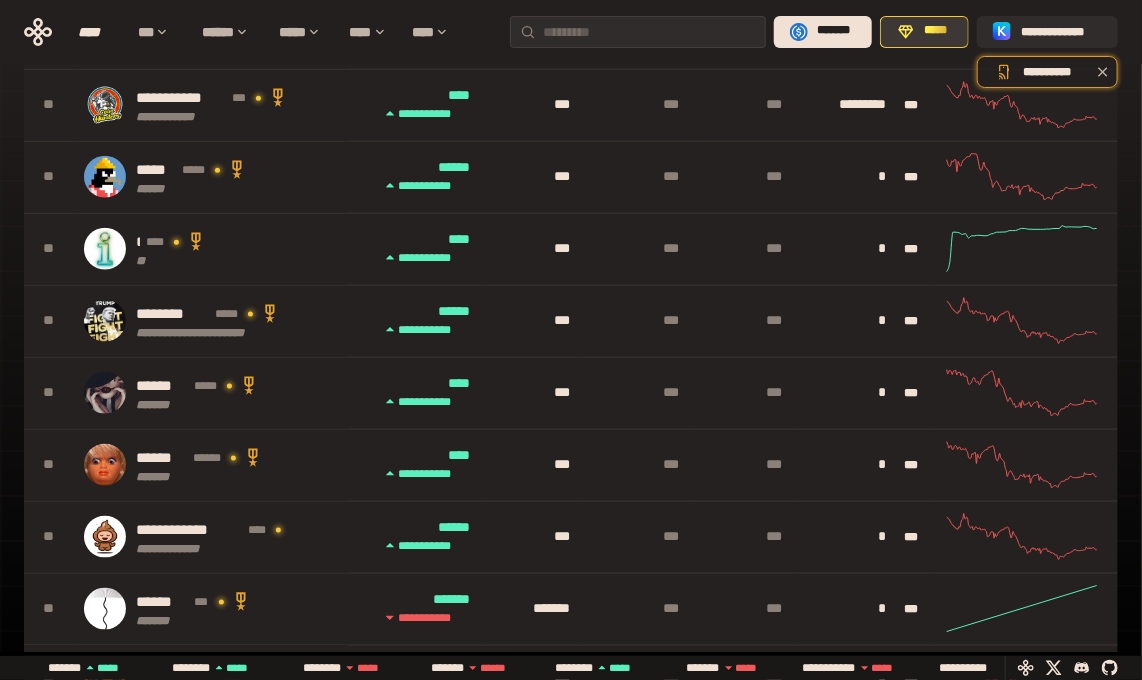 click on "*****" at bounding box center [935, 31] 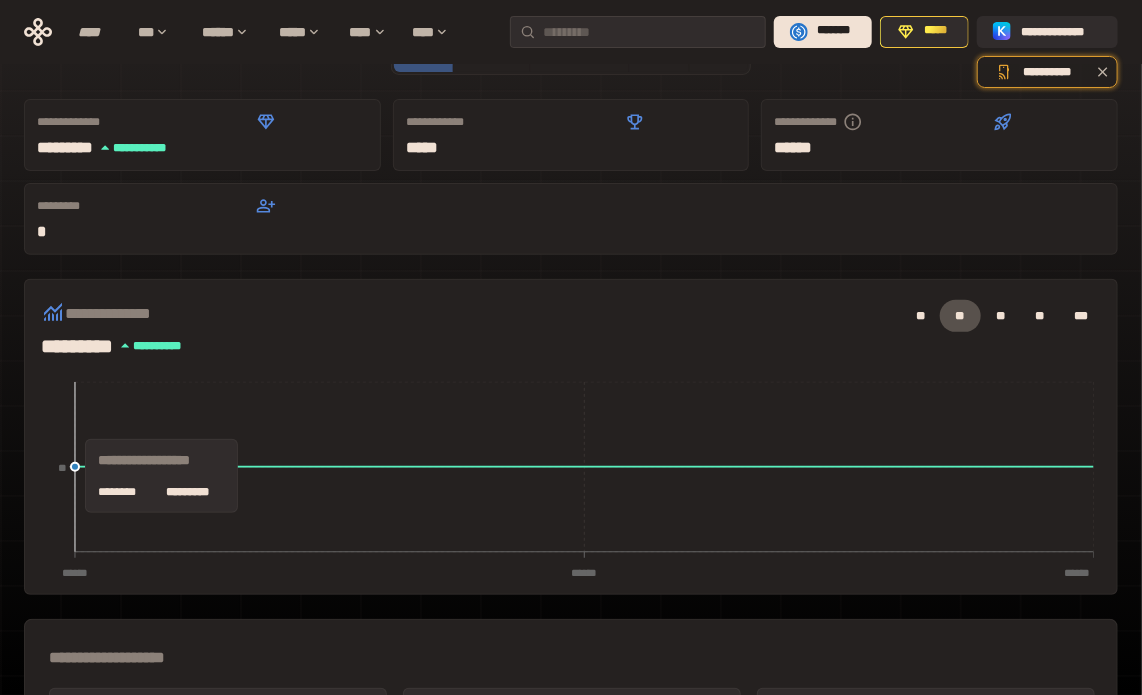 scroll, scrollTop: 108, scrollLeft: 0, axis: vertical 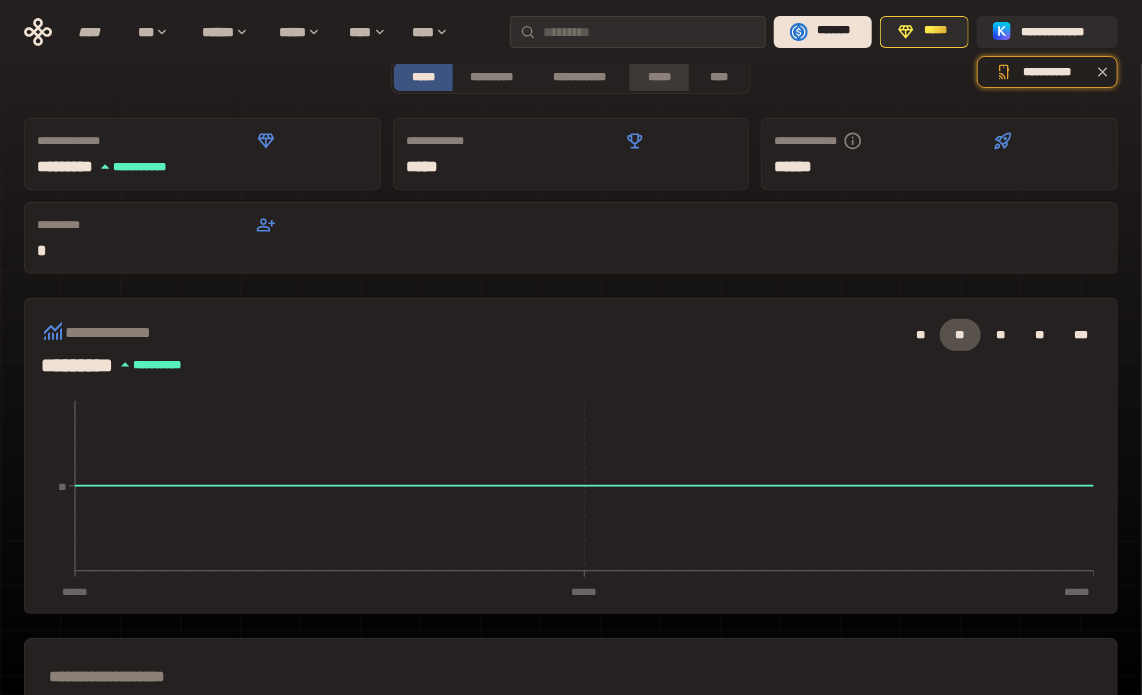click on "*****" at bounding box center (659, 77) 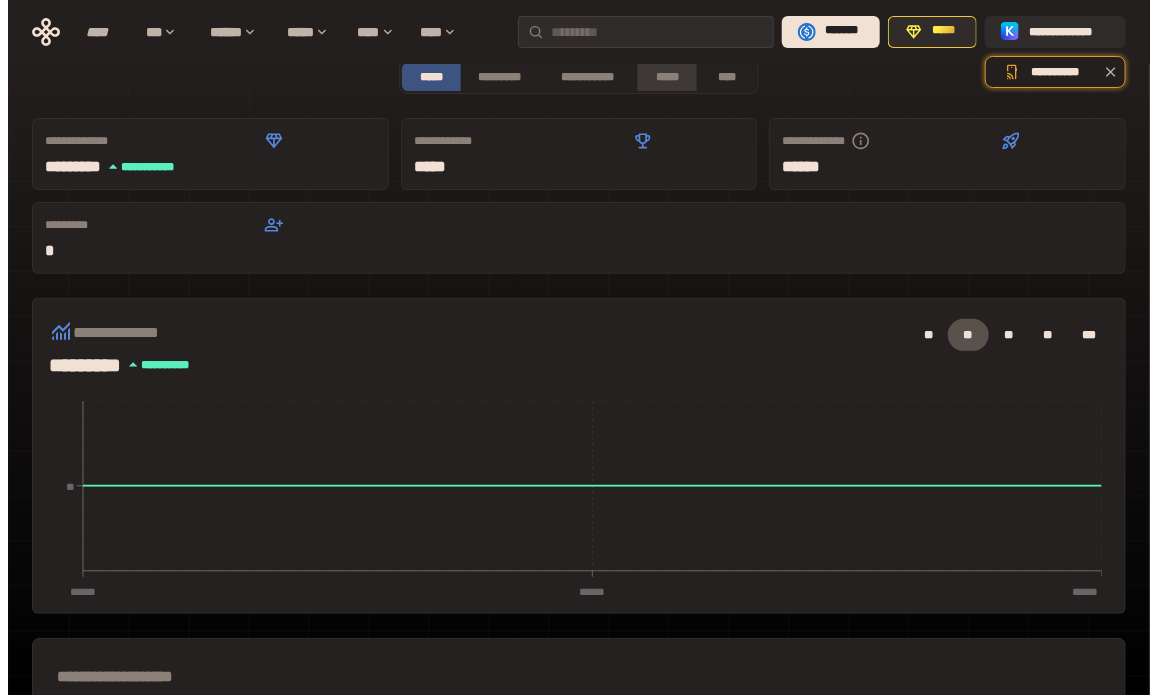 scroll, scrollTop: 0, scrollLeft: 0, axis: both 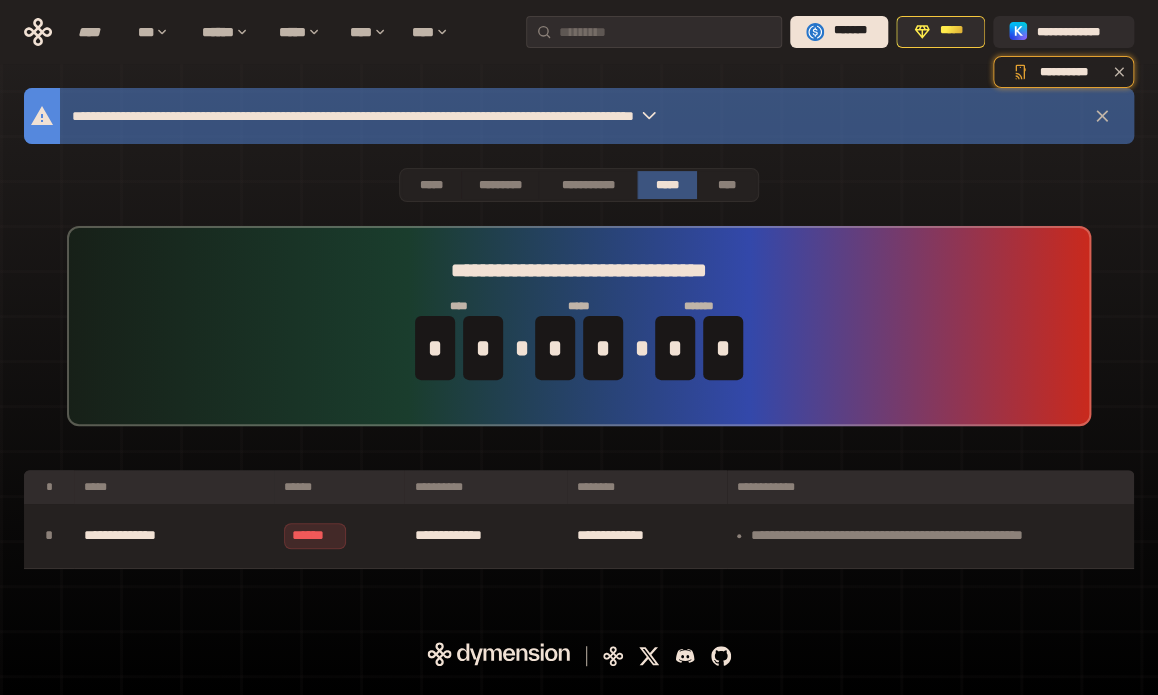 click 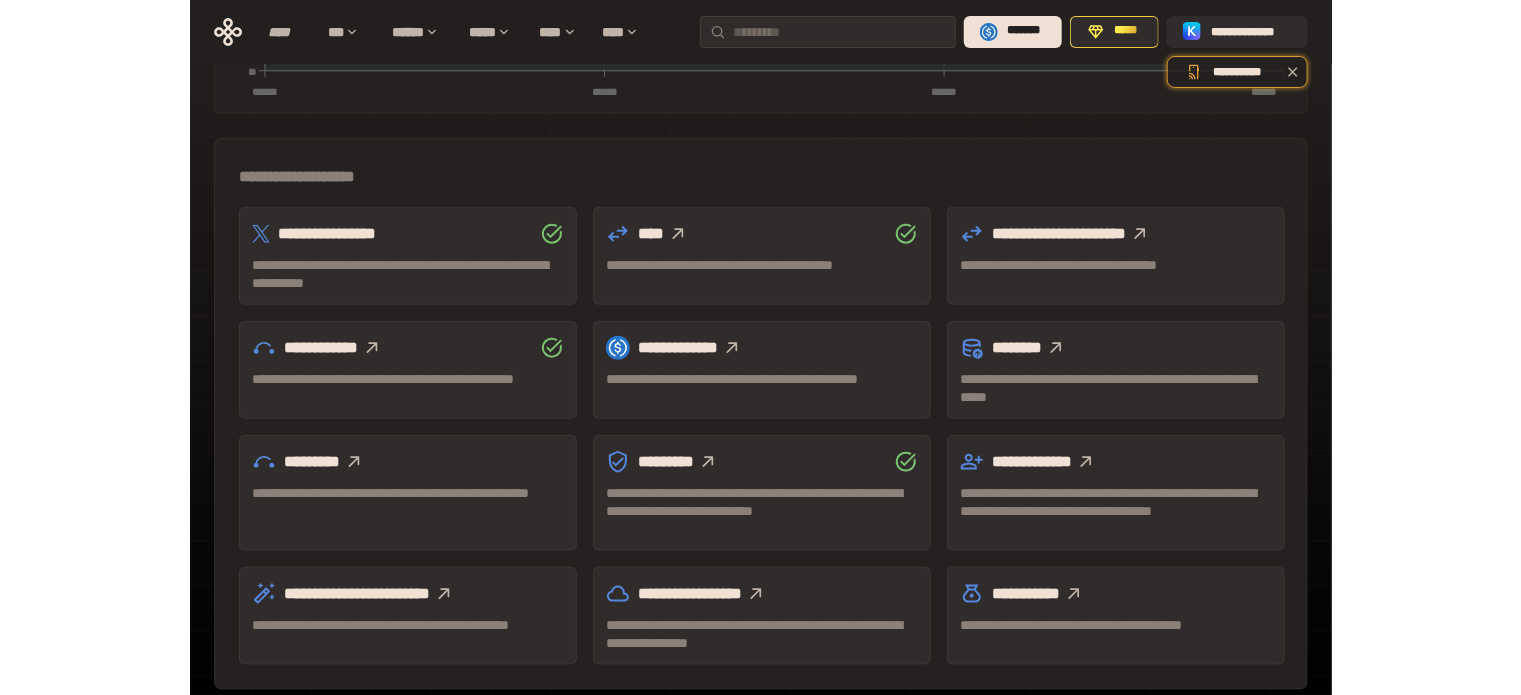 scroll, scrollTop: 589, scrollLeft: 0, axis: vertical 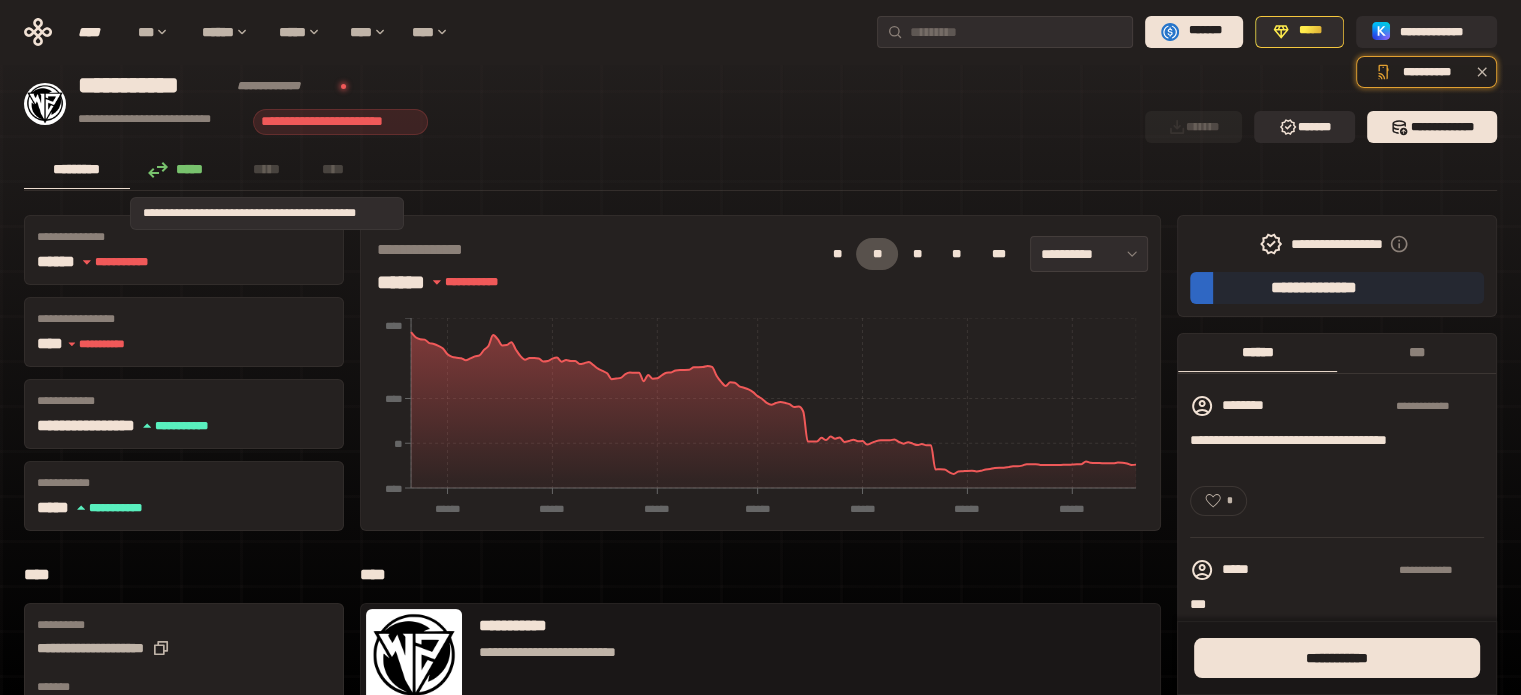 click on "*****" at bounding box center (267, 169) 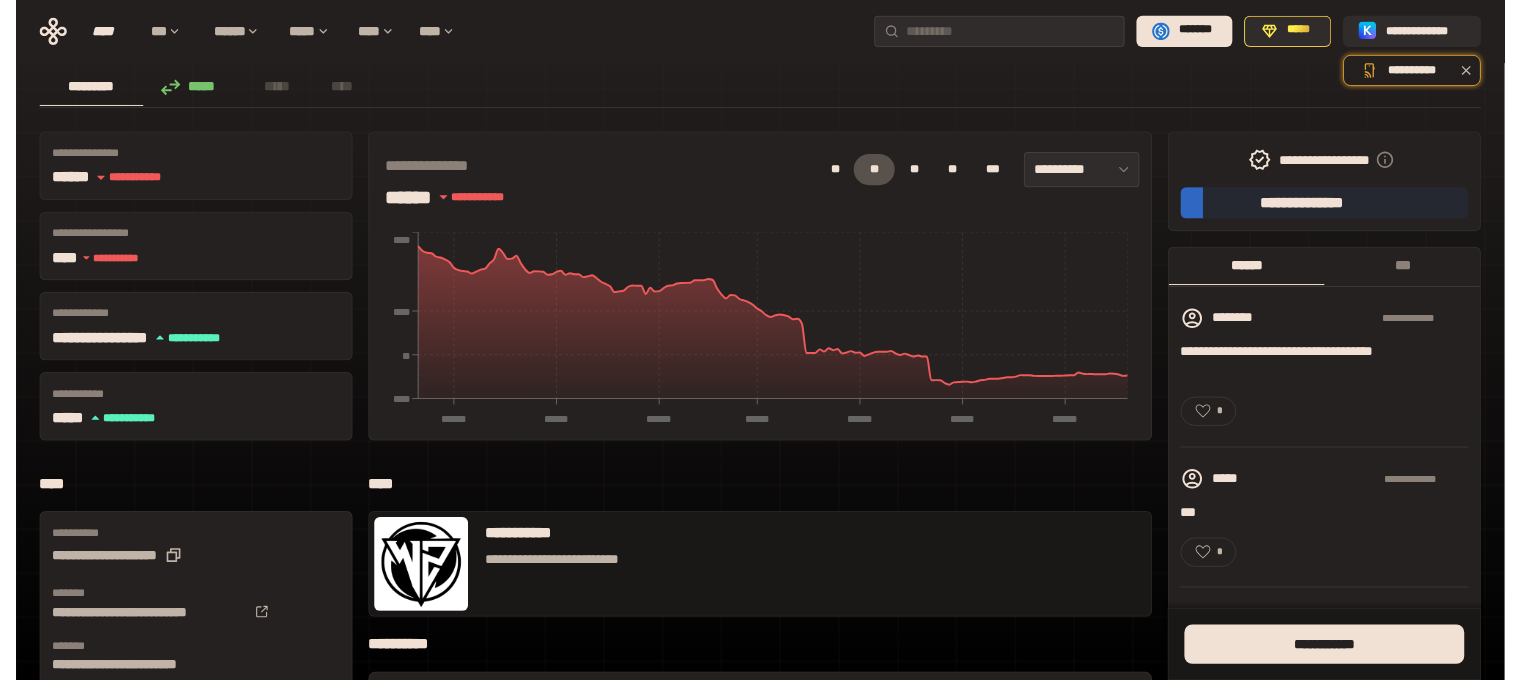 scroll, scrollTop: 0, scrollLeft: 0, axis: both 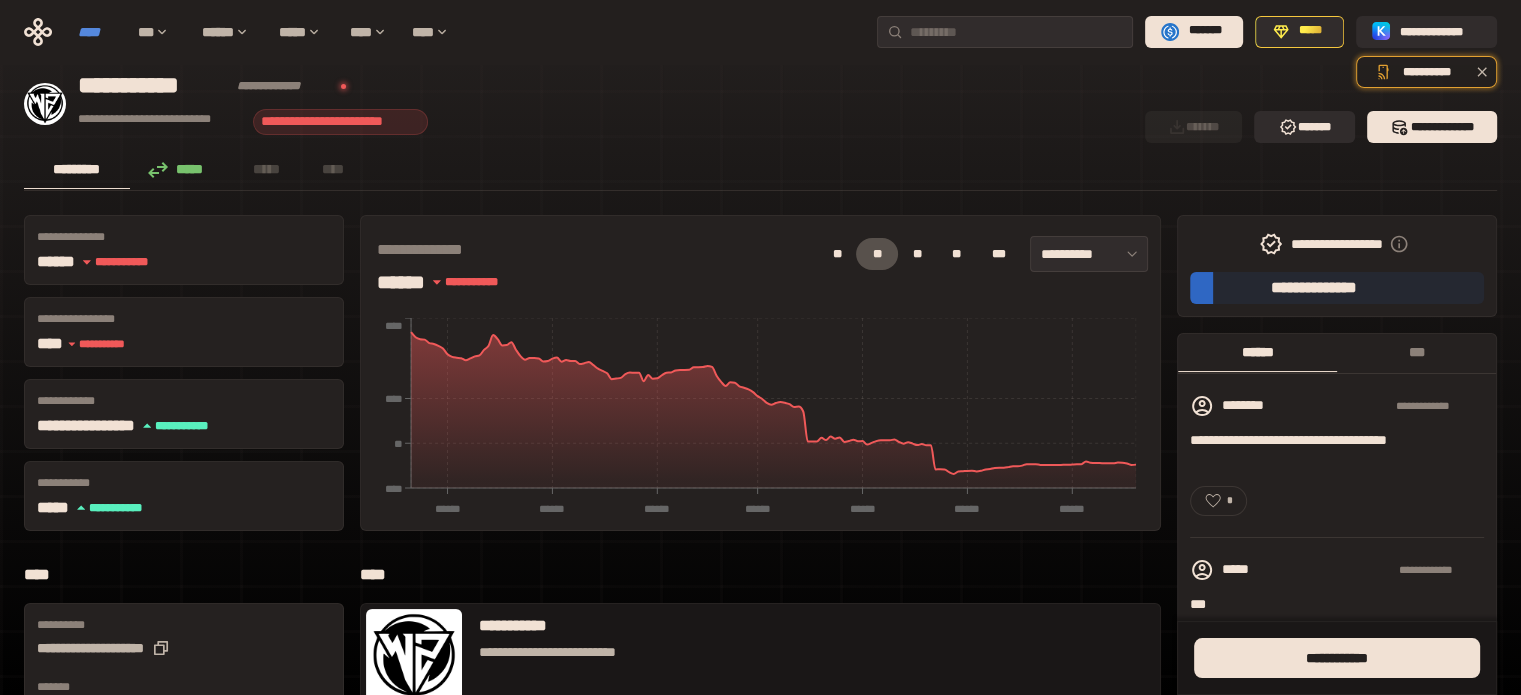 click on "****" at bounding box center [98, 32] 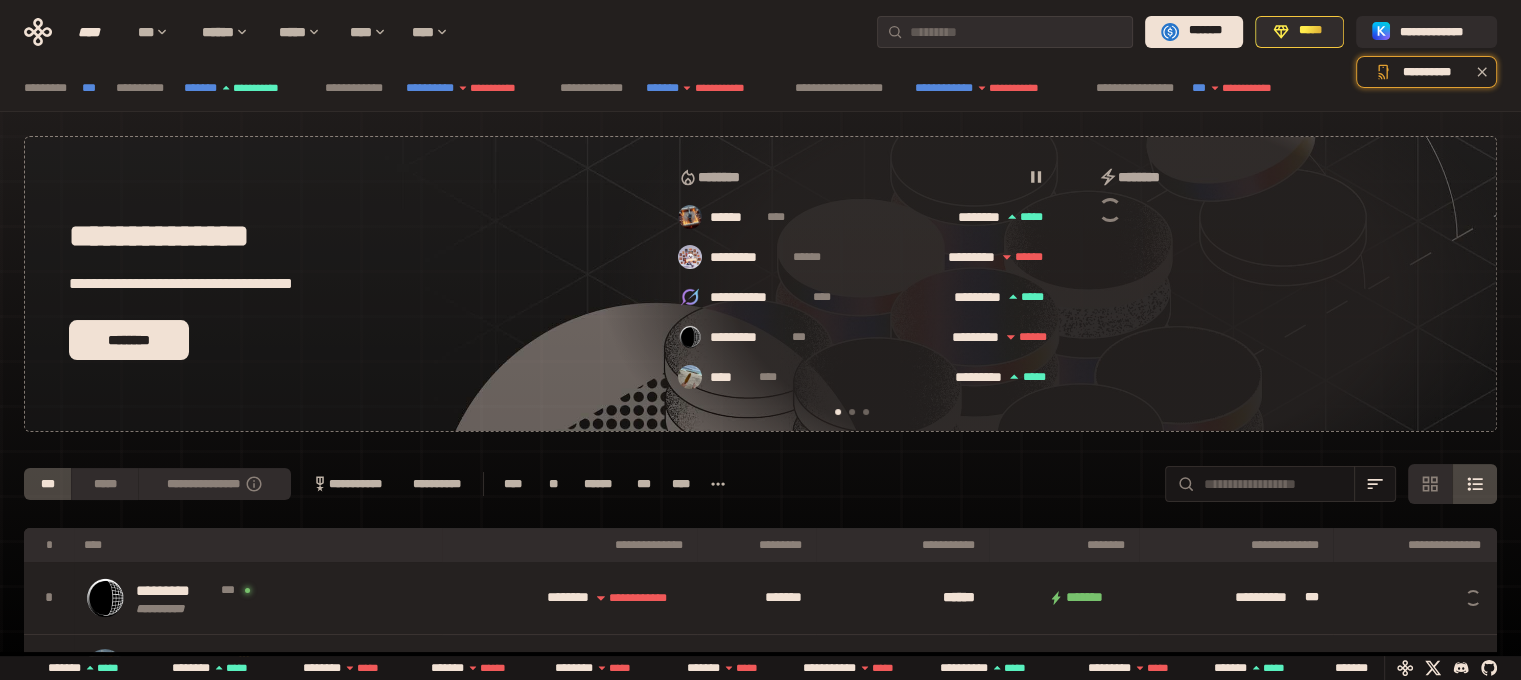 scroll, scrollTop: 0, scrollLeft: 16, axis: horizontal 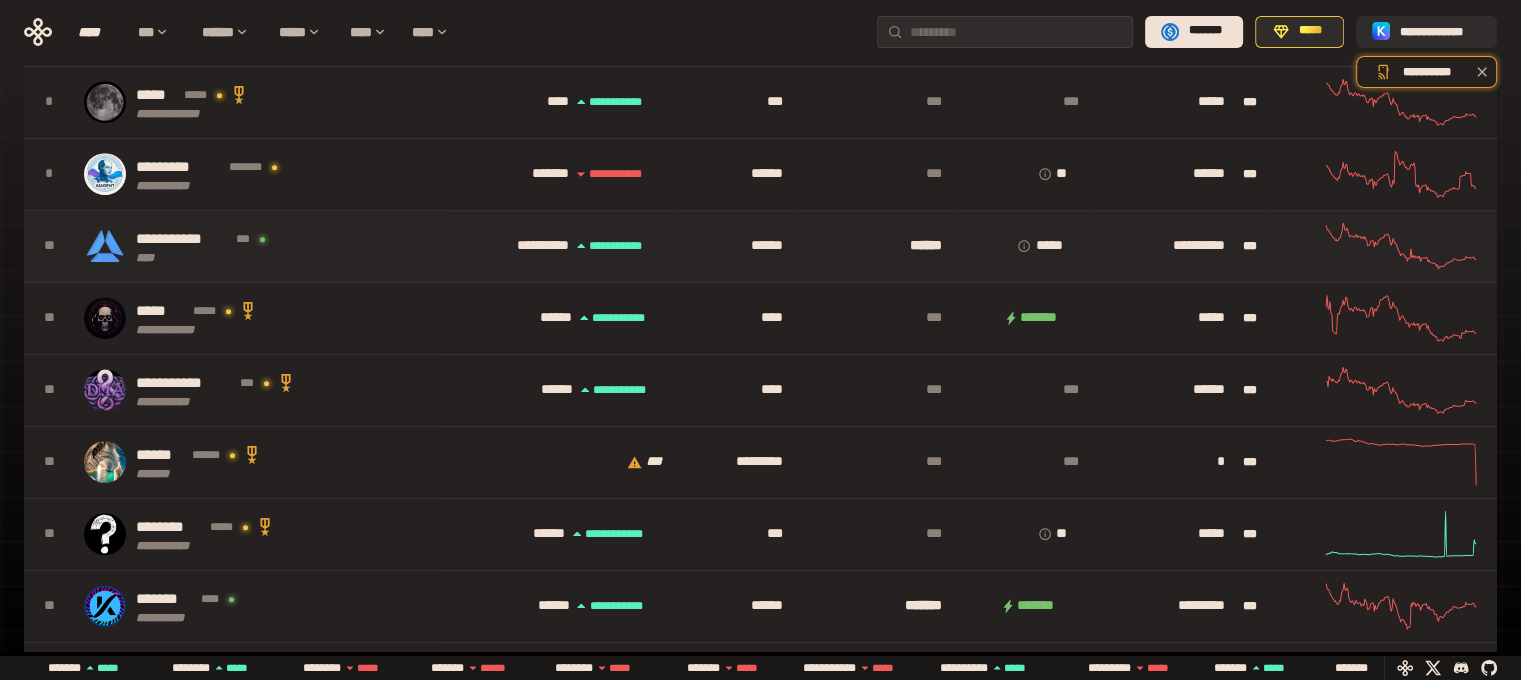 click on "**********" at bounding box center [258, 246] 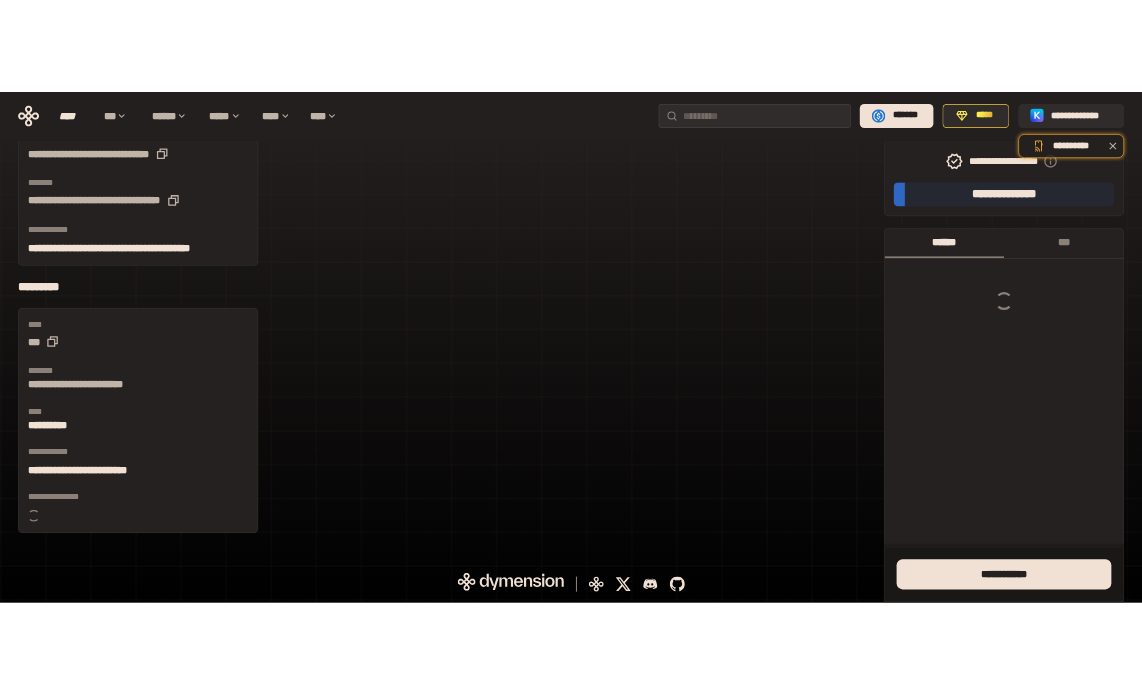 scroll, scrollTop: 0, scrollLeft: 0, axis: both 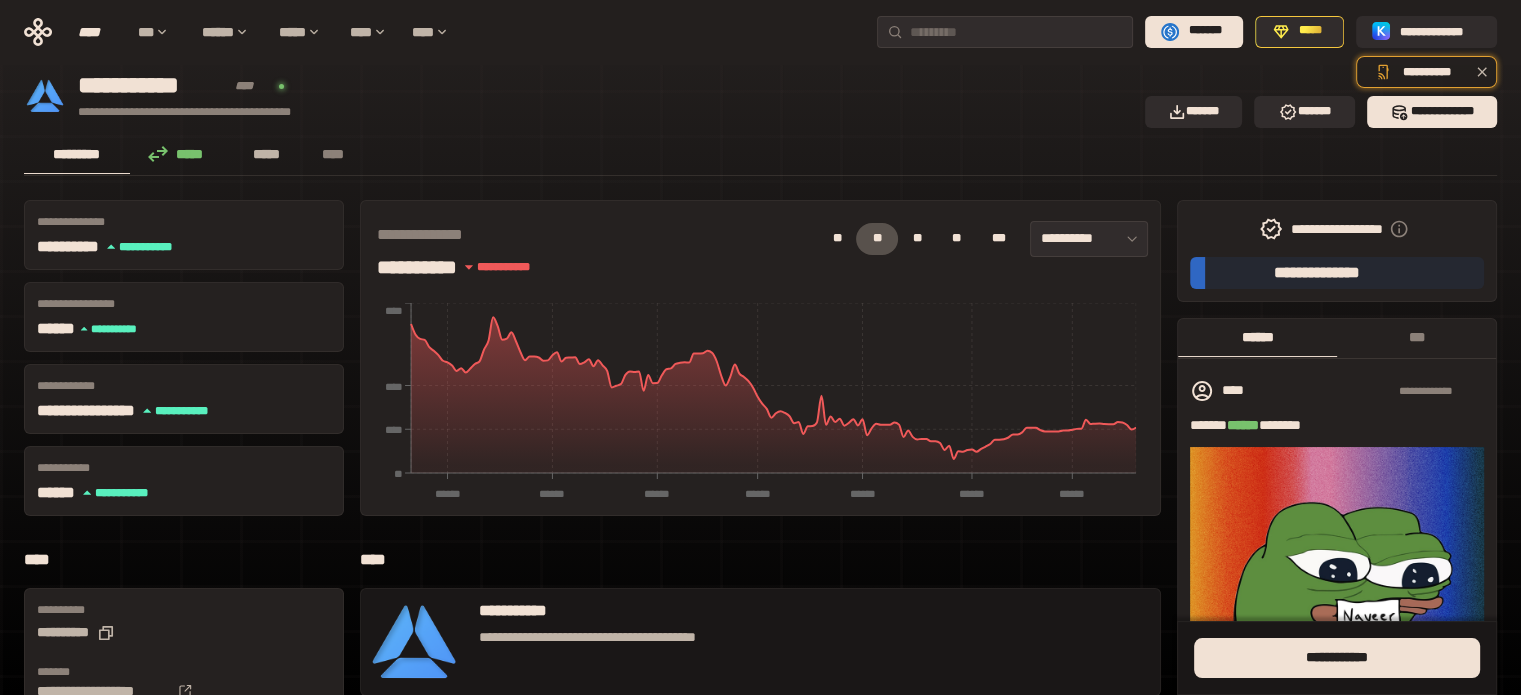click on "*****" at bounding box center [267, 154] 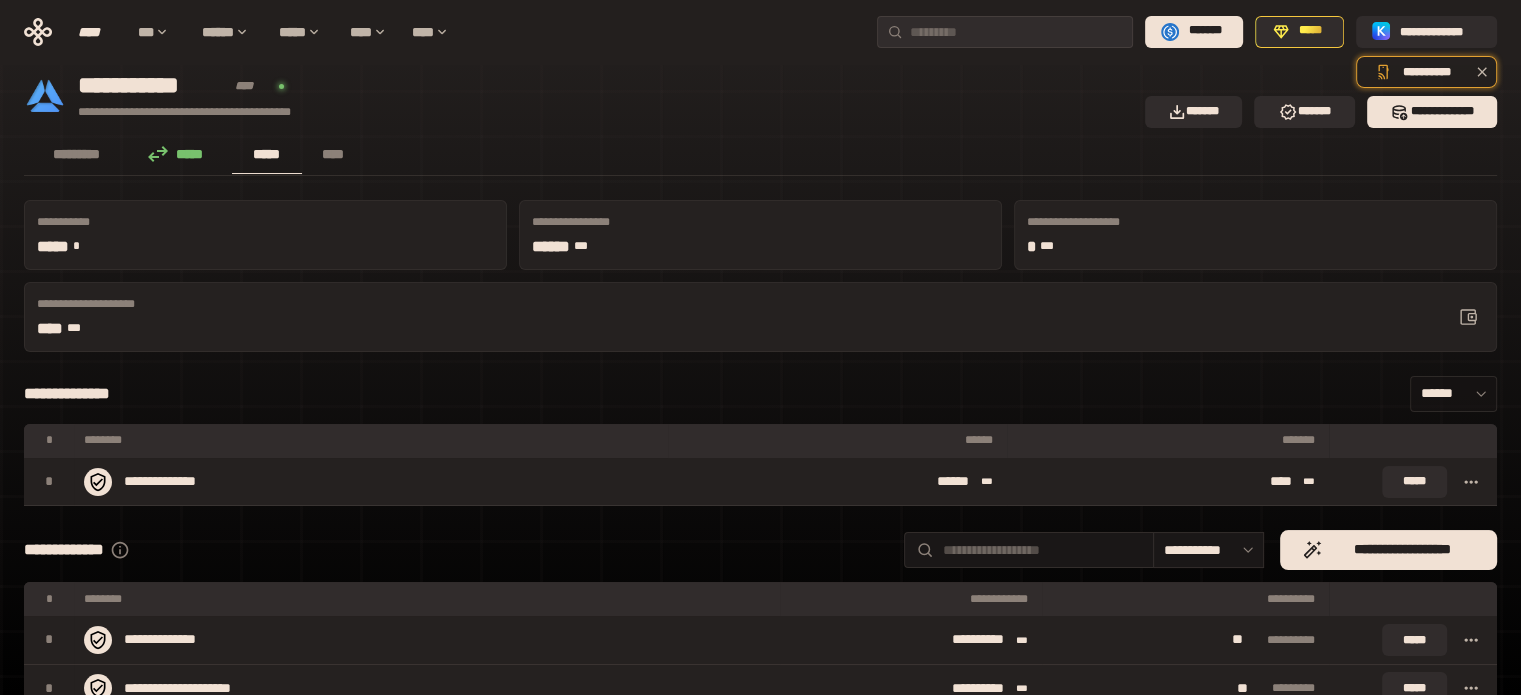 click on "******" at bounding box center (1453, 394) 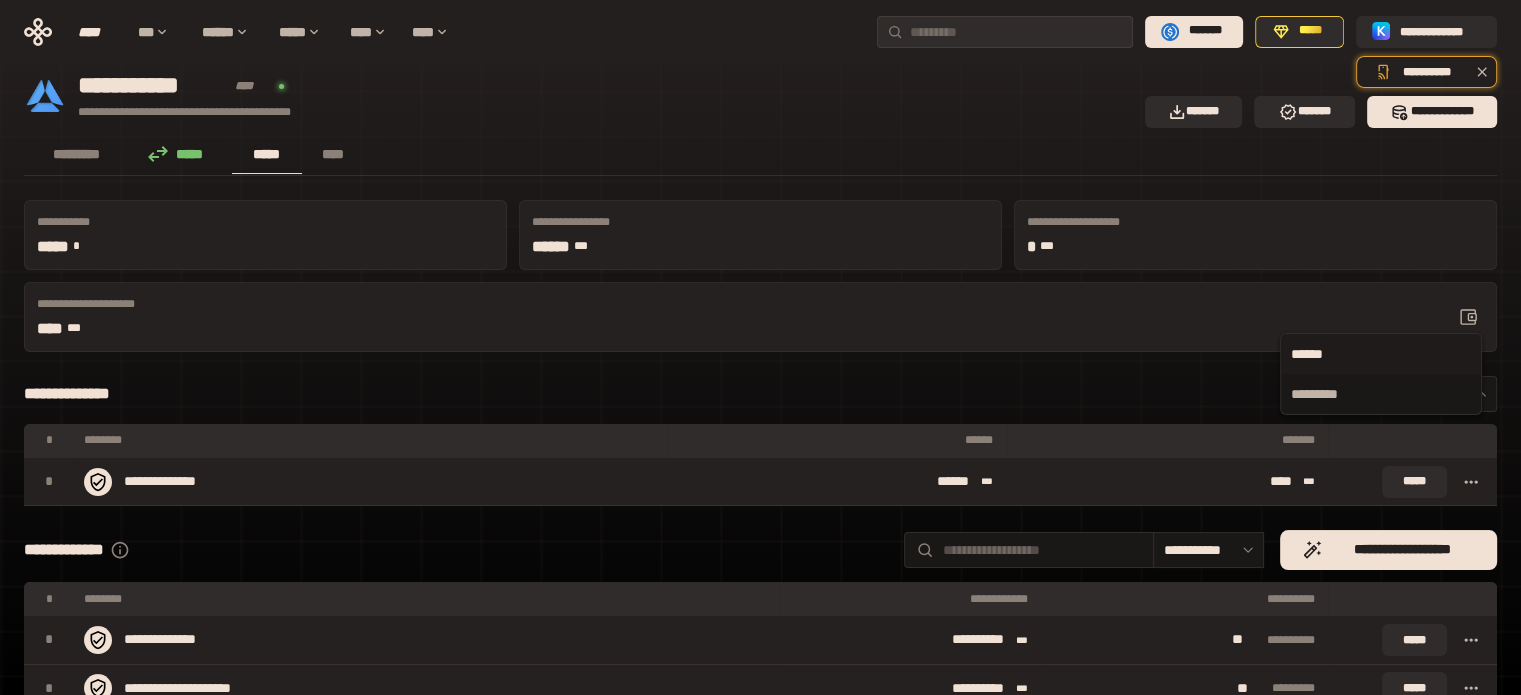 click on "**********" at bounding box center [760, 768] 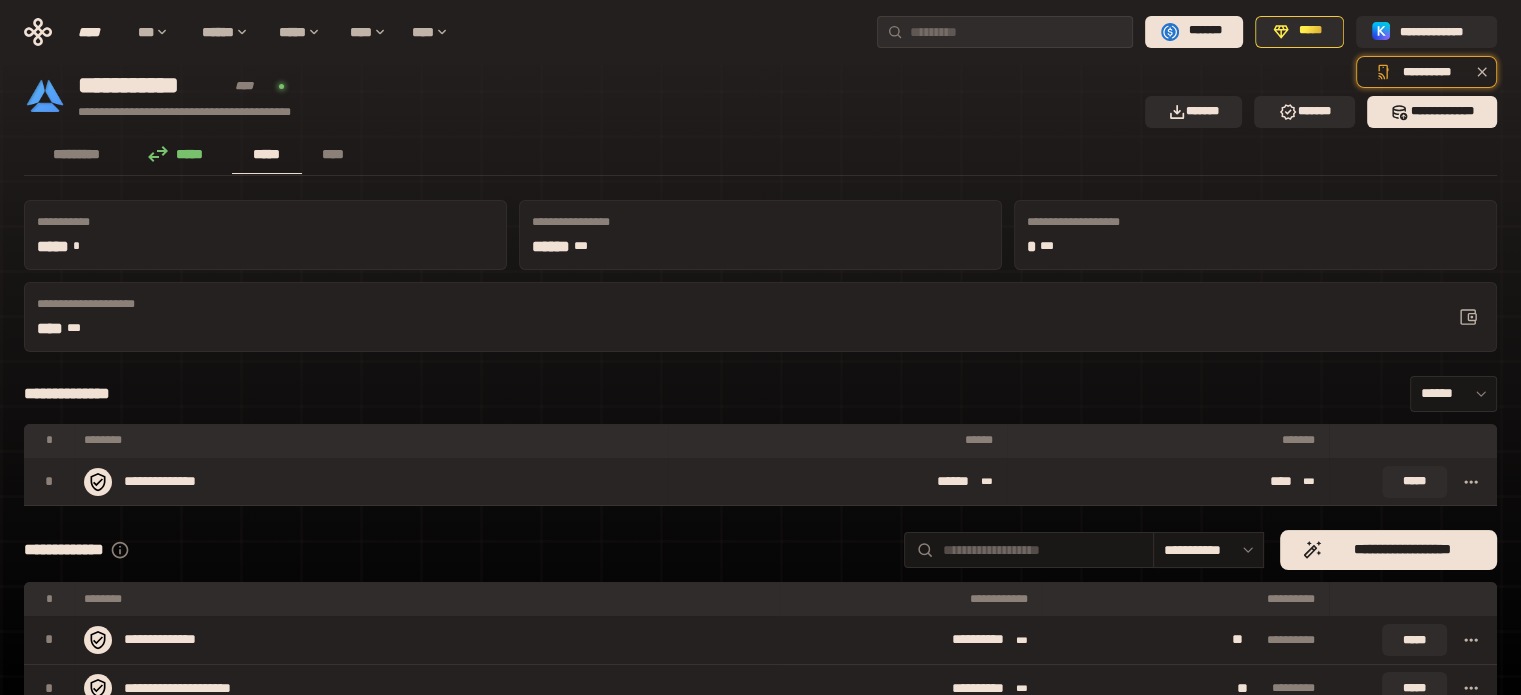 click 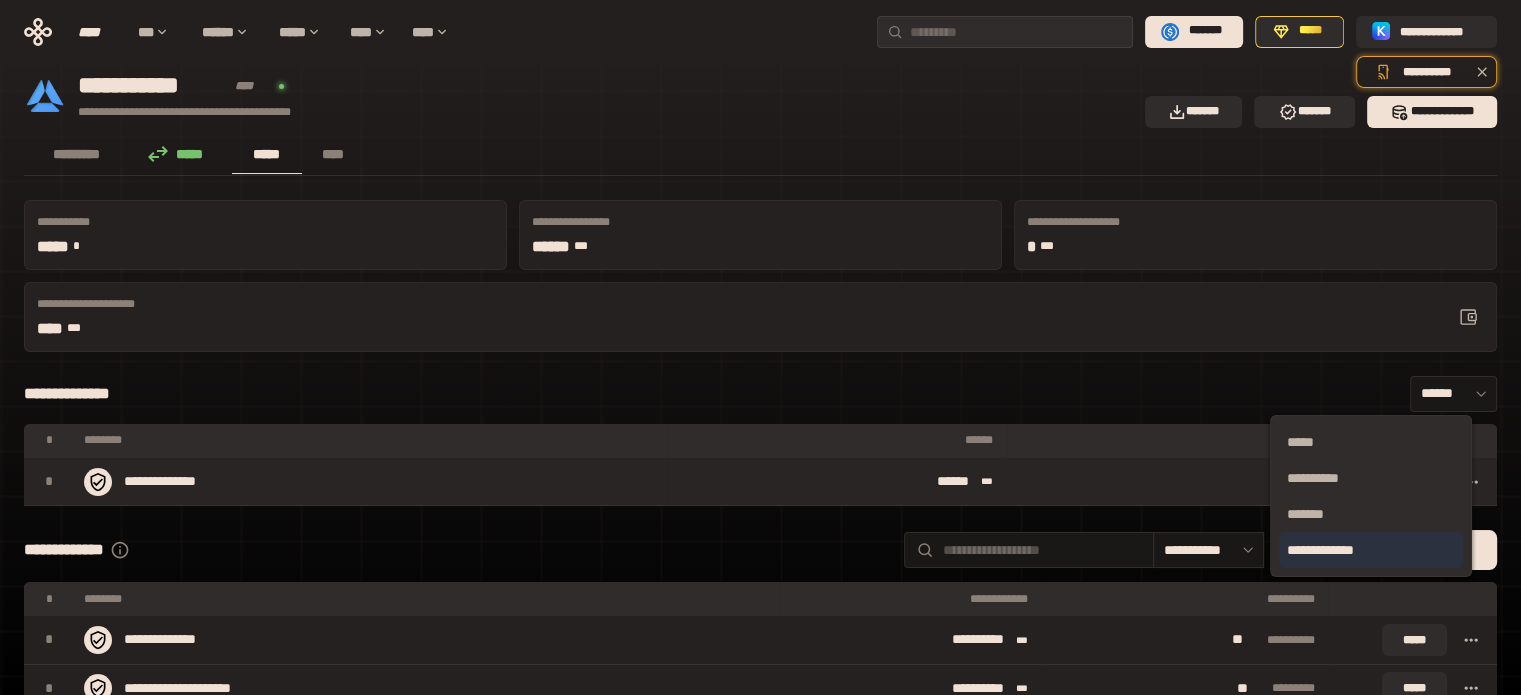 click on "**********" at bounding box center [1371, 550] 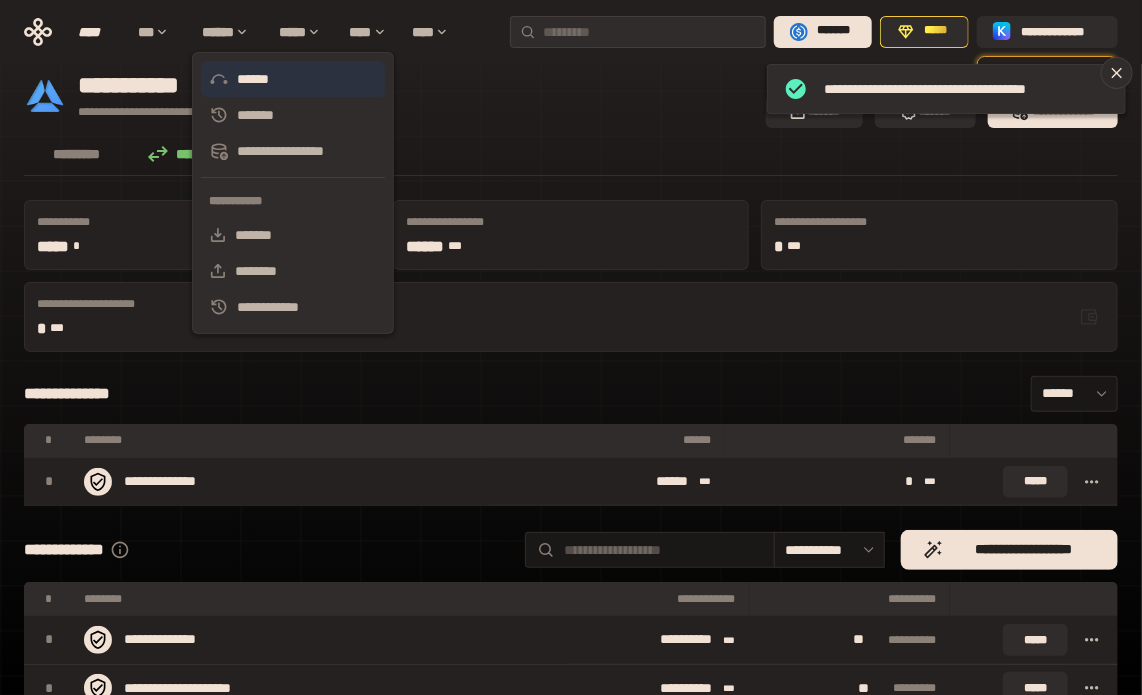 click on "******" at bounding box center [293, 79] 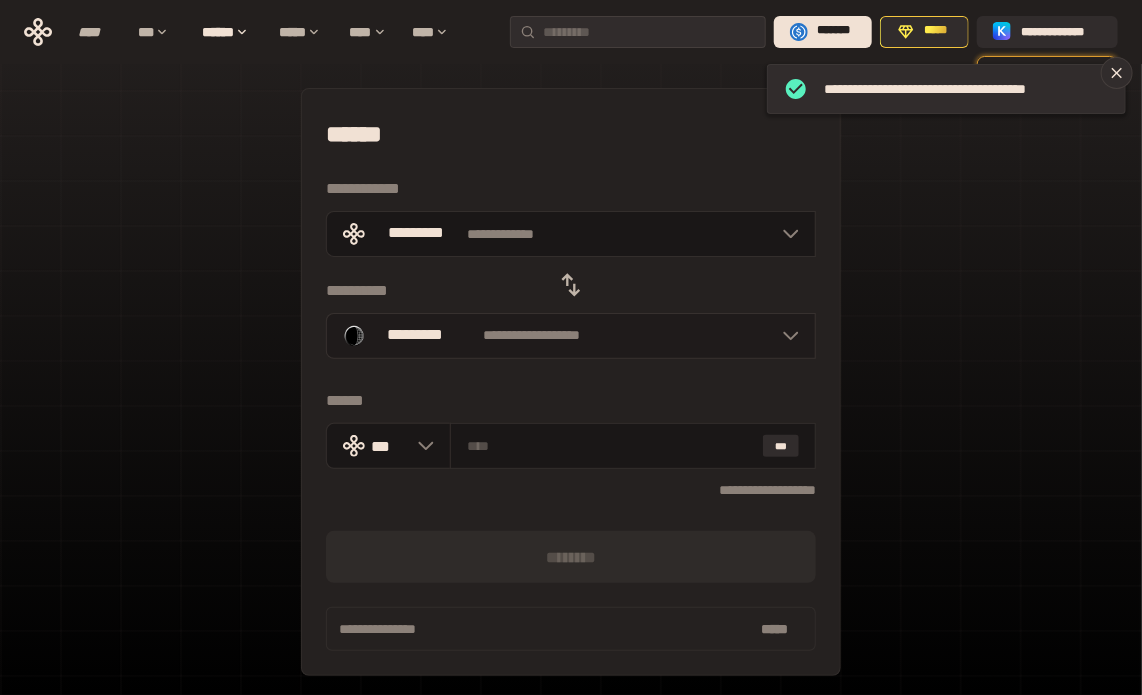 click on "**********" at bounding box center (532, 336) 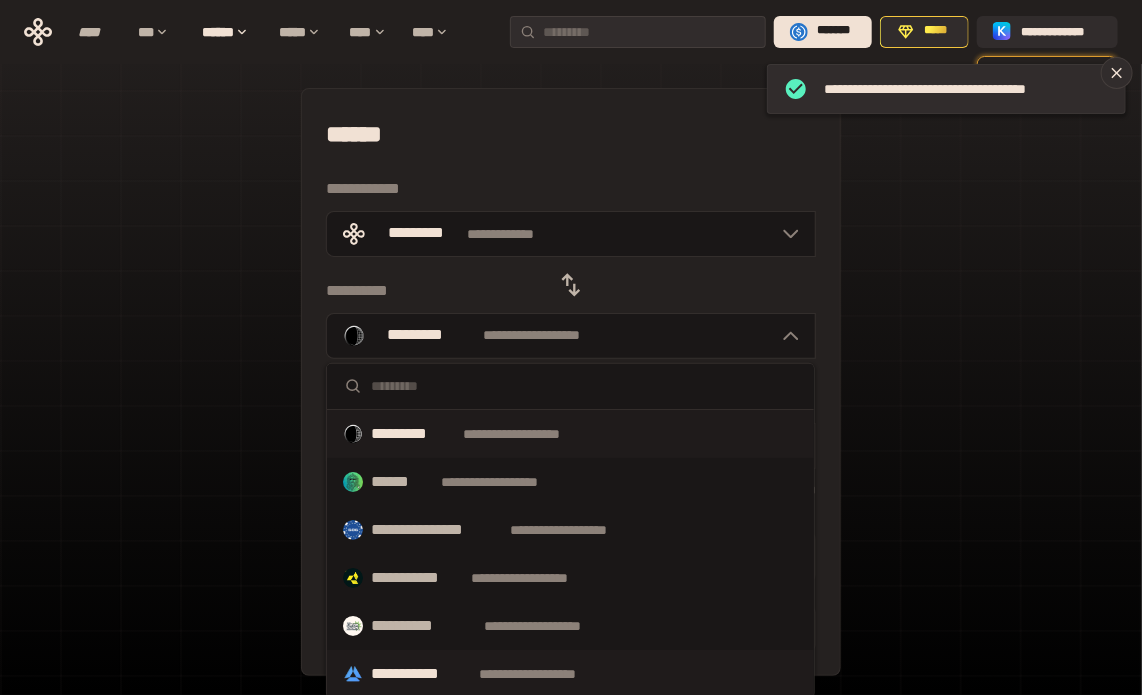 click on "**********" at bounding box center (421, 674) 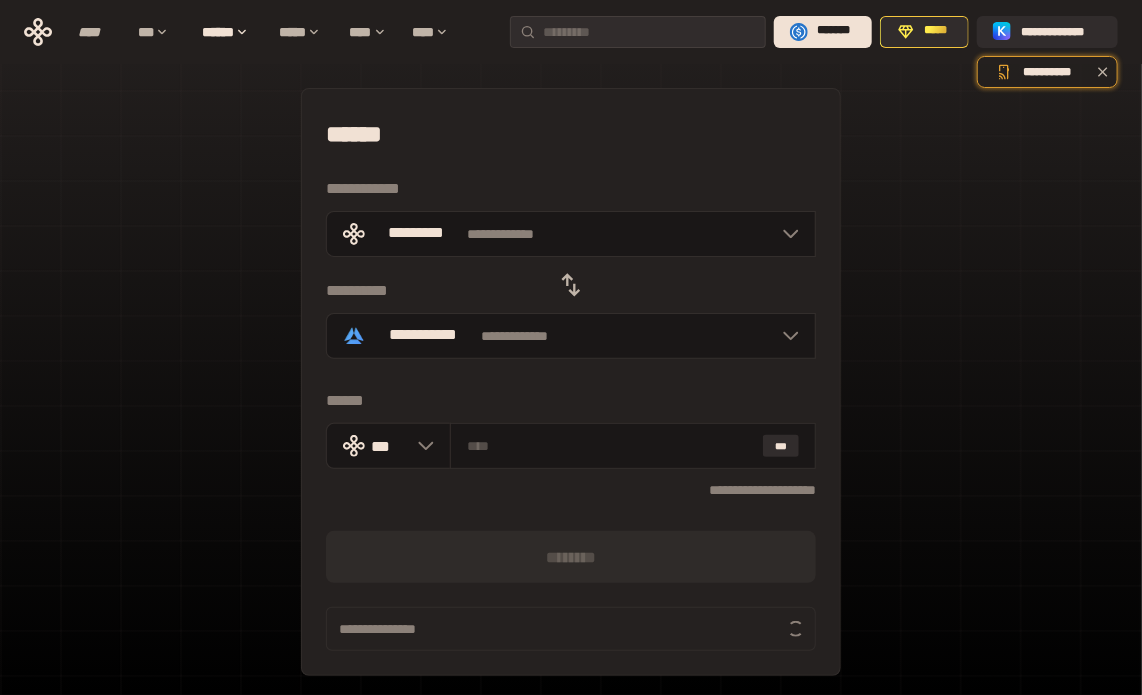 click 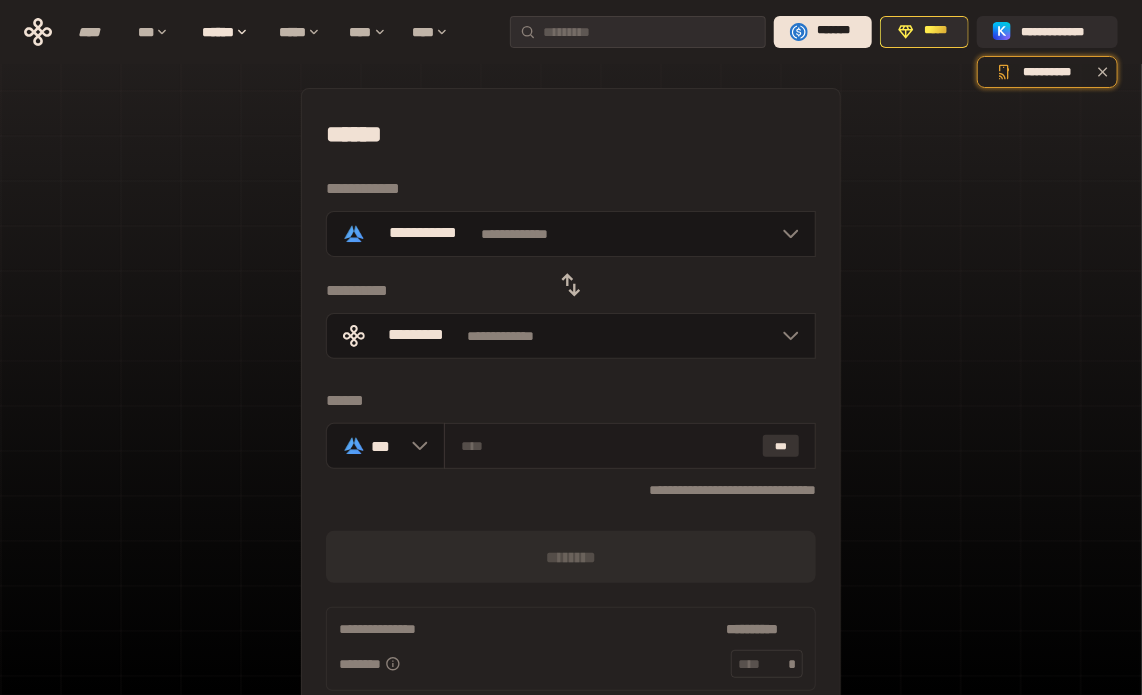 click on "***" at bounding box center [781, 446] 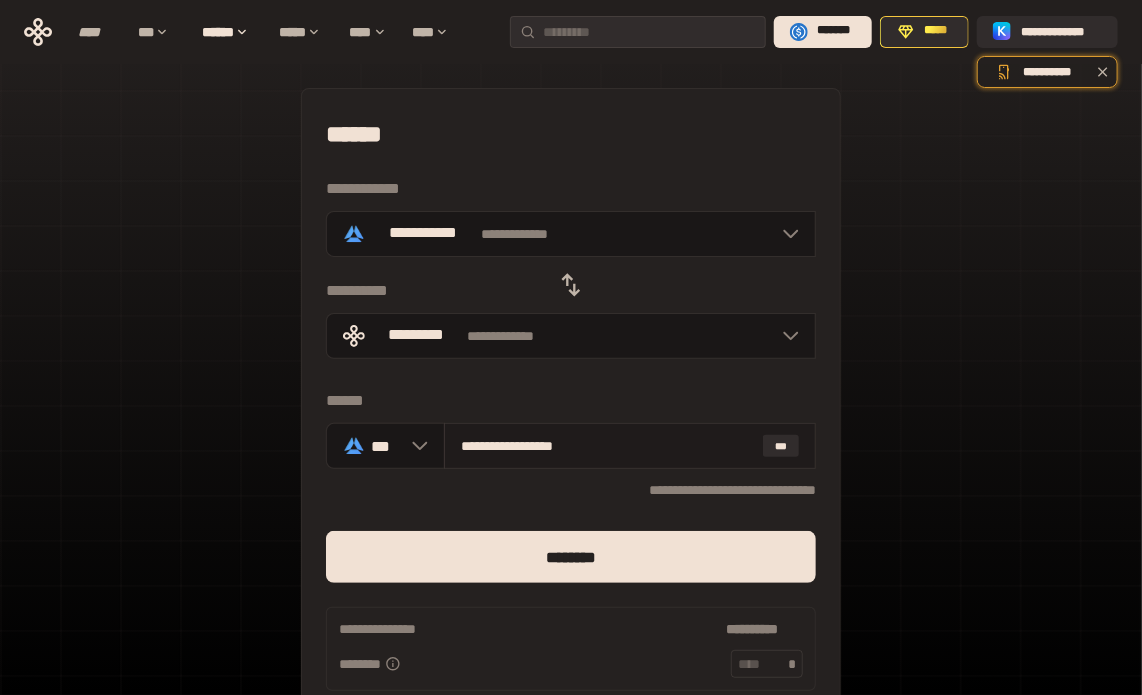 click on "**********" at bounding box center [608, 446] 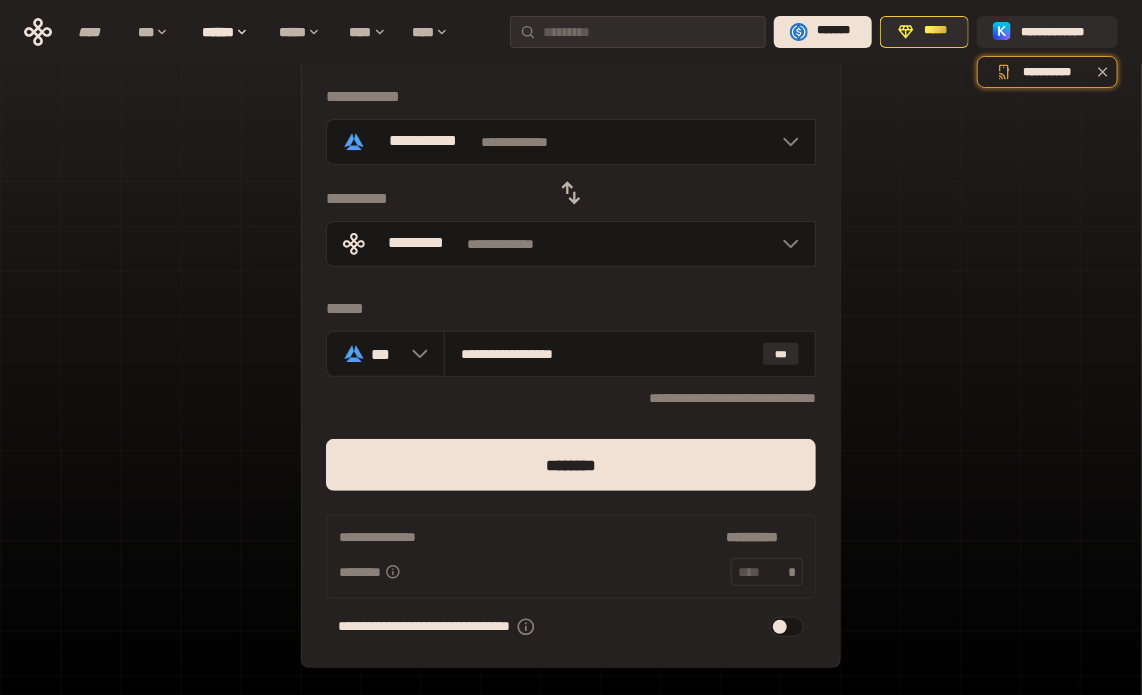 scroll, scrollTop: 100, scrollLeft: 0, axis: vertical 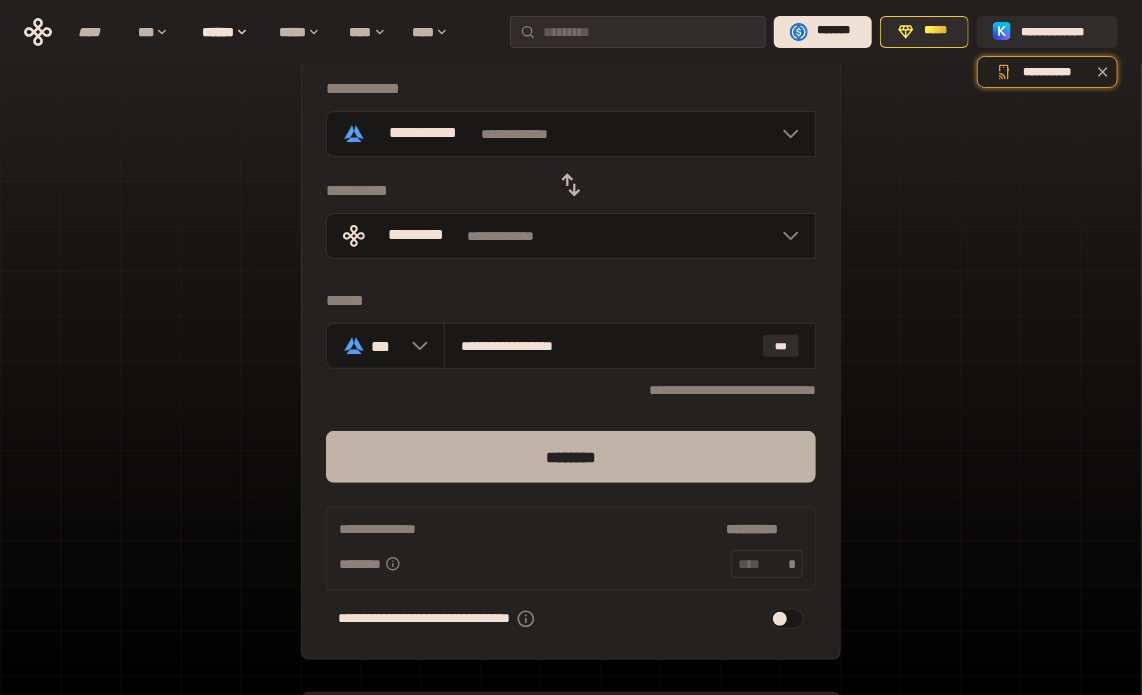type on "**********" 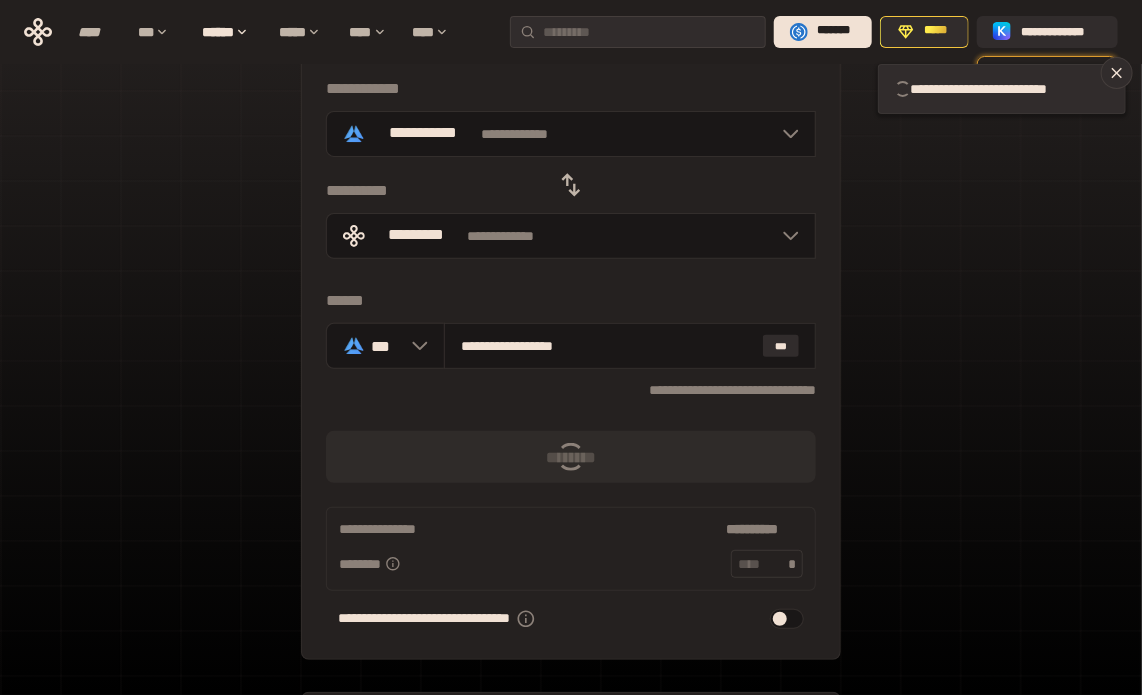 type 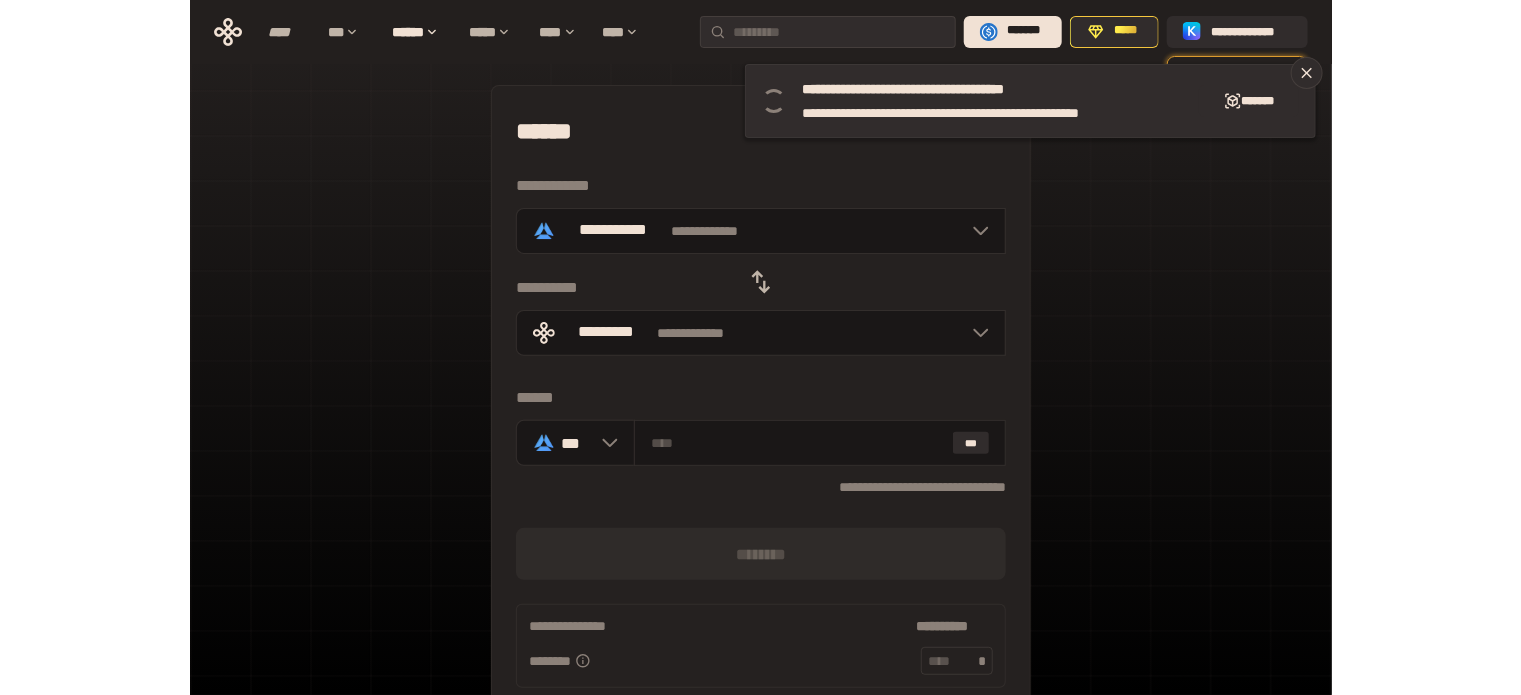 scroll, scrollTop: 0, scrollLeft: 0, axis: both 